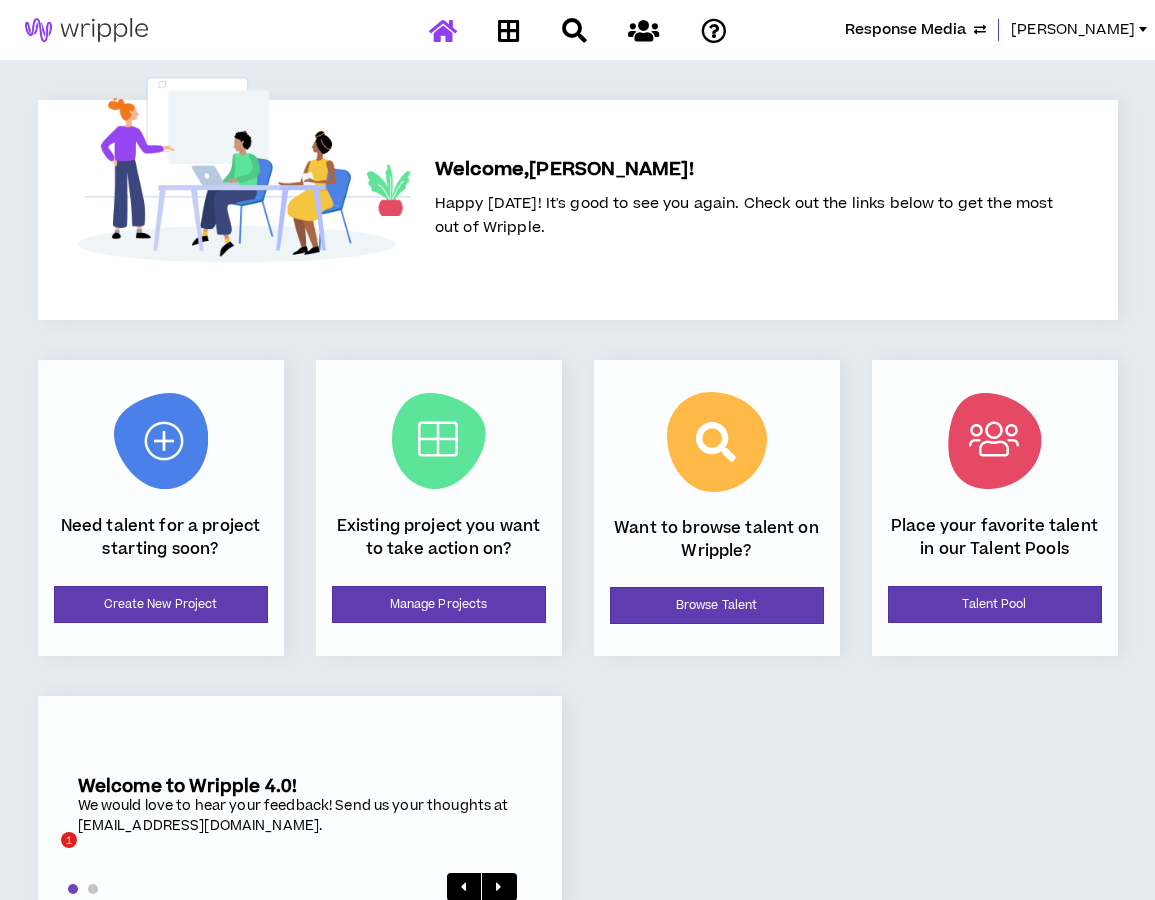 scroll, scrollTop: 0, scrollLeft: 0, axis: both 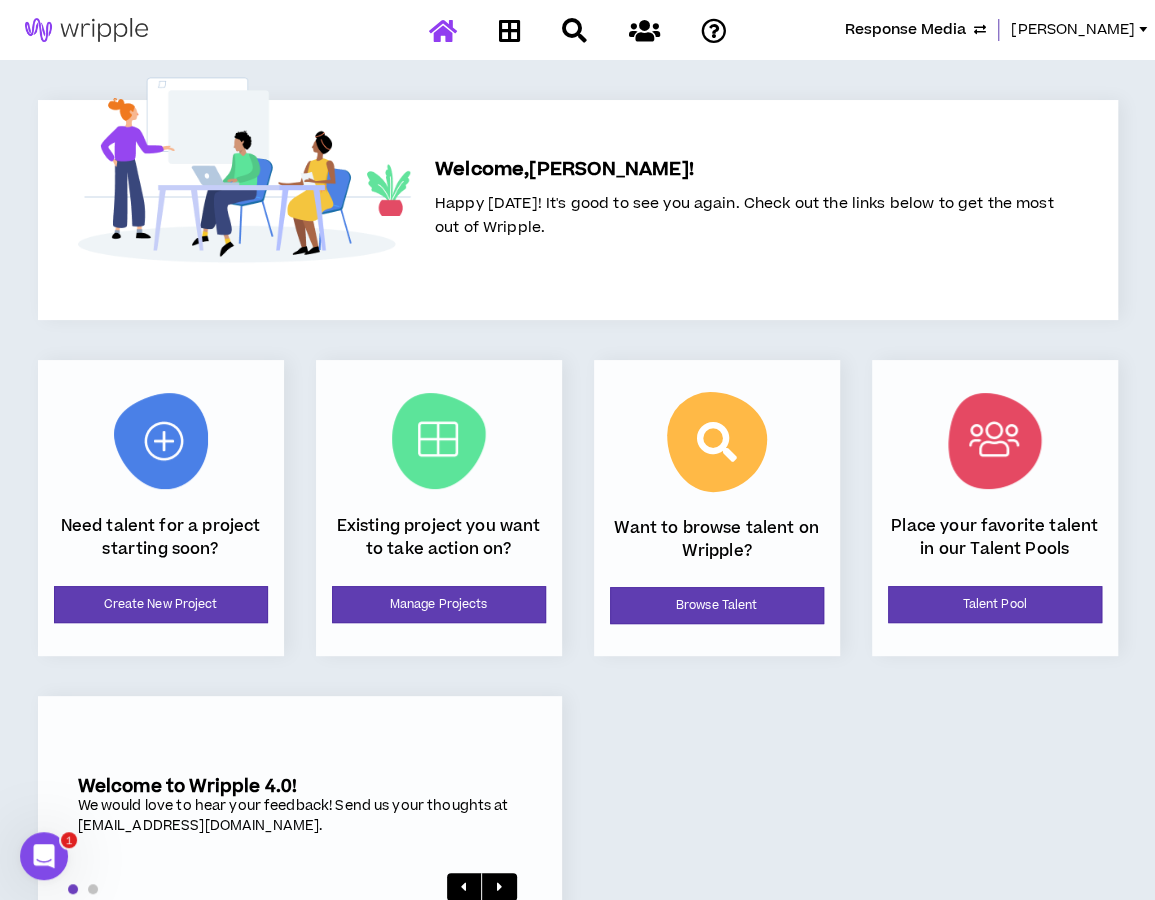 click on "Response Media" at bounding box center (905, 30) 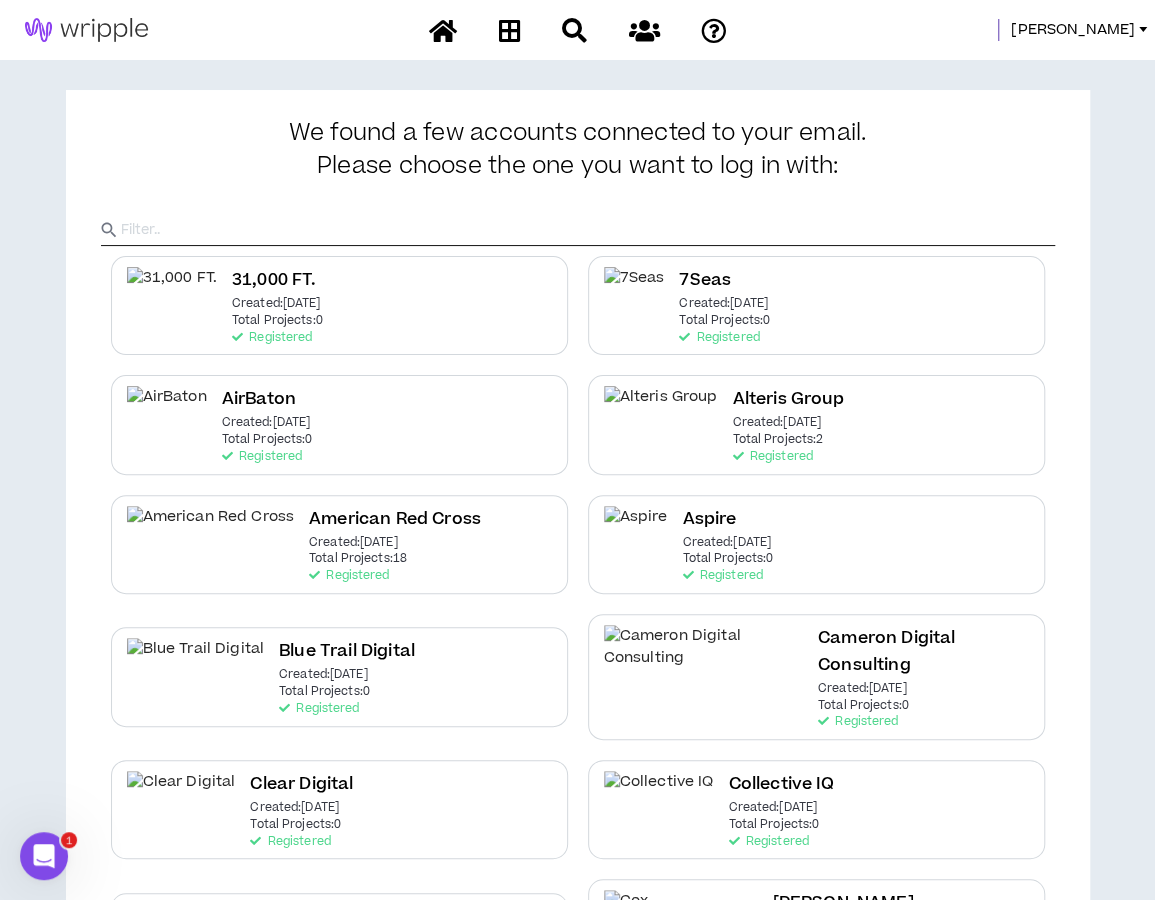 click at bounding box center [588, 230] 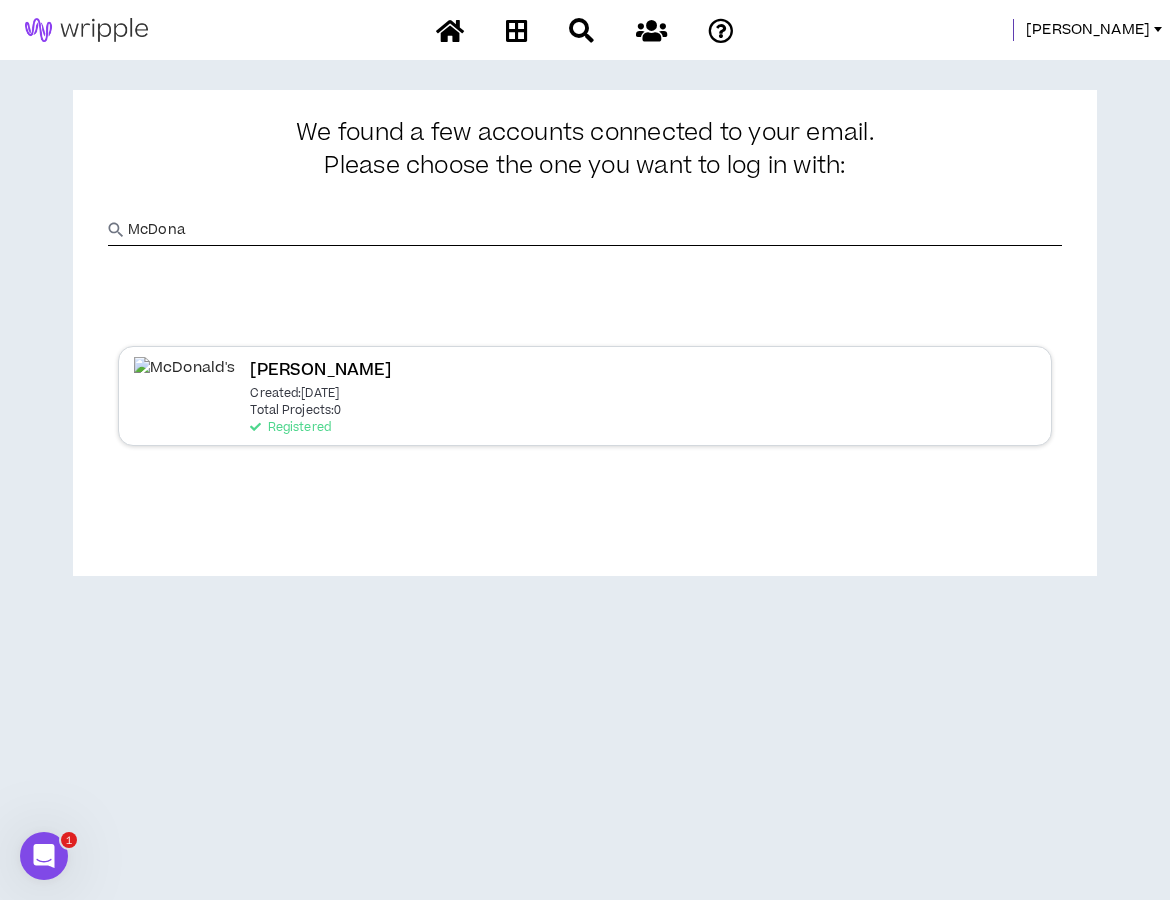 type on "McDona" 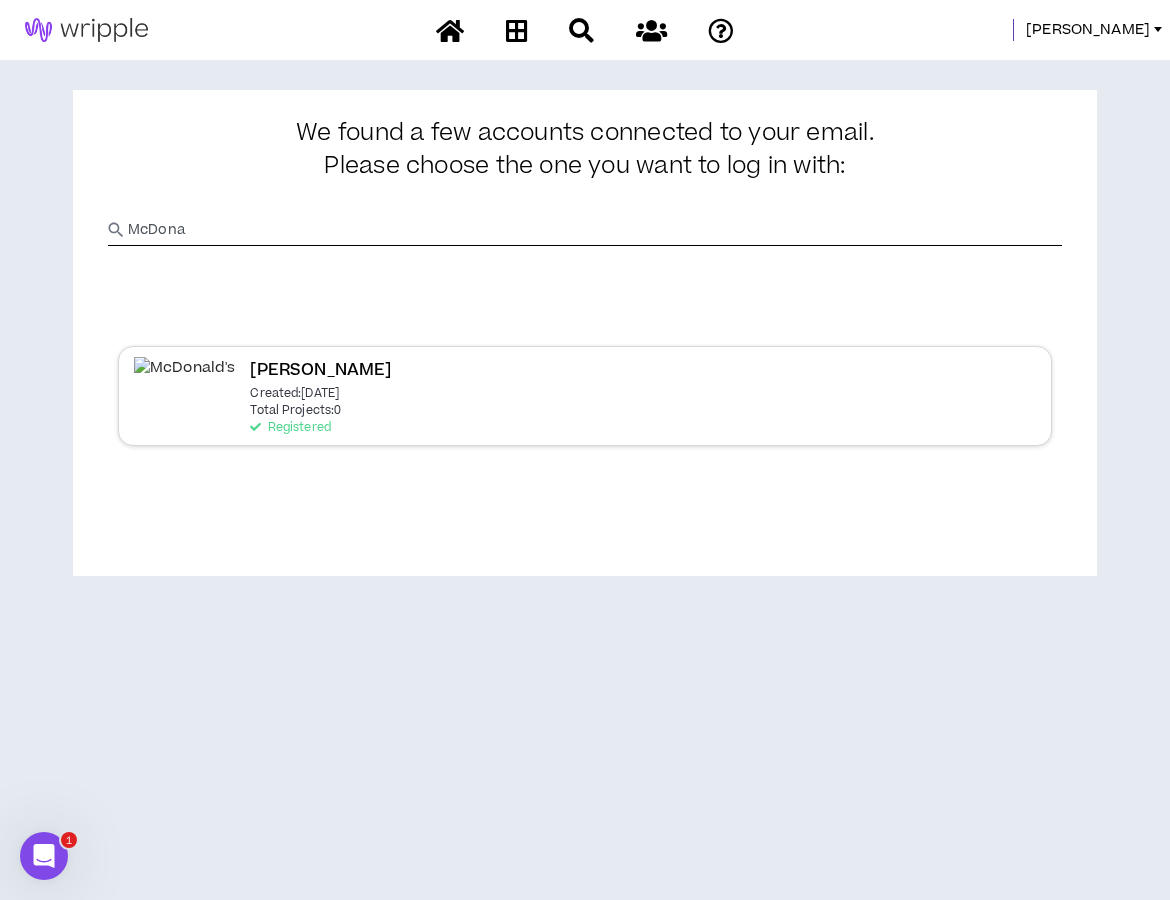 click on "Total Projects:  0" at bounding box center (295, 411) 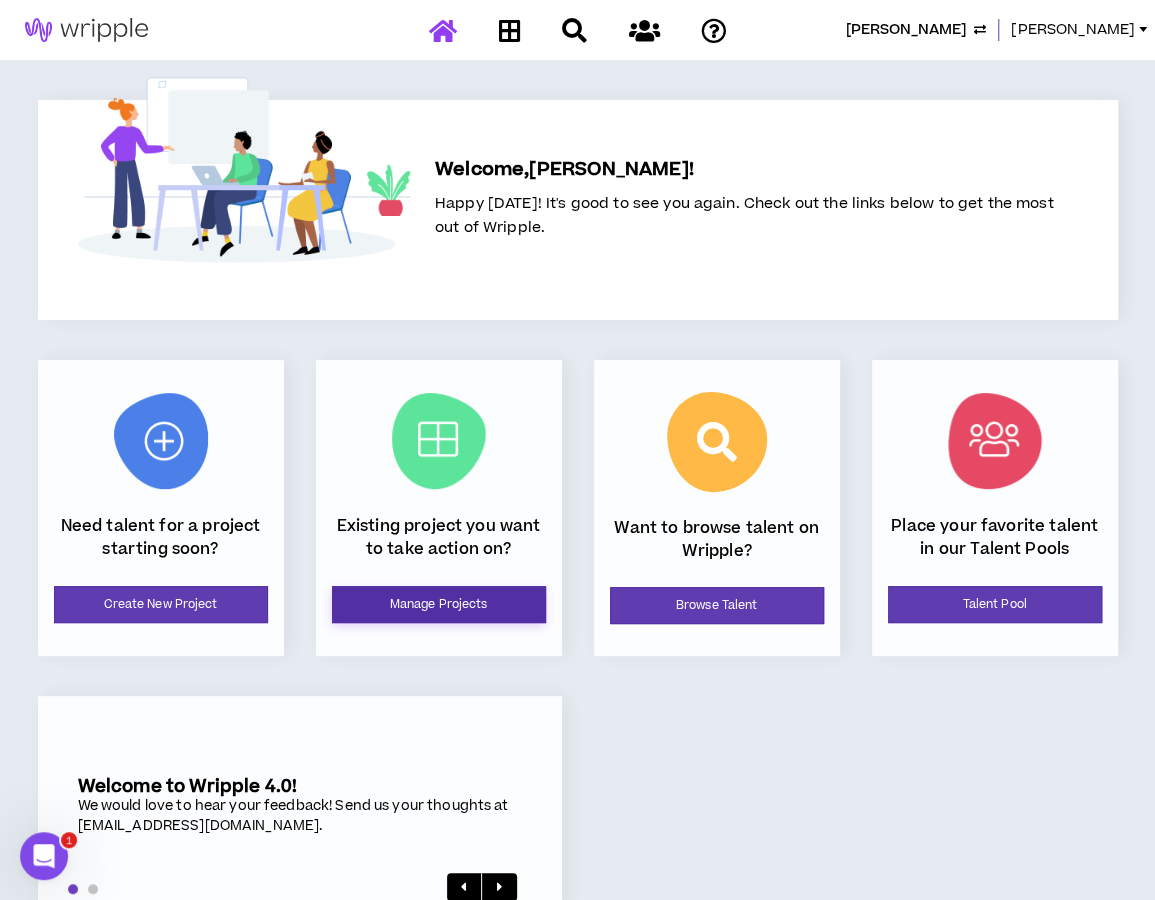 click on "Manage Projects" at bounding box center (439, 604) 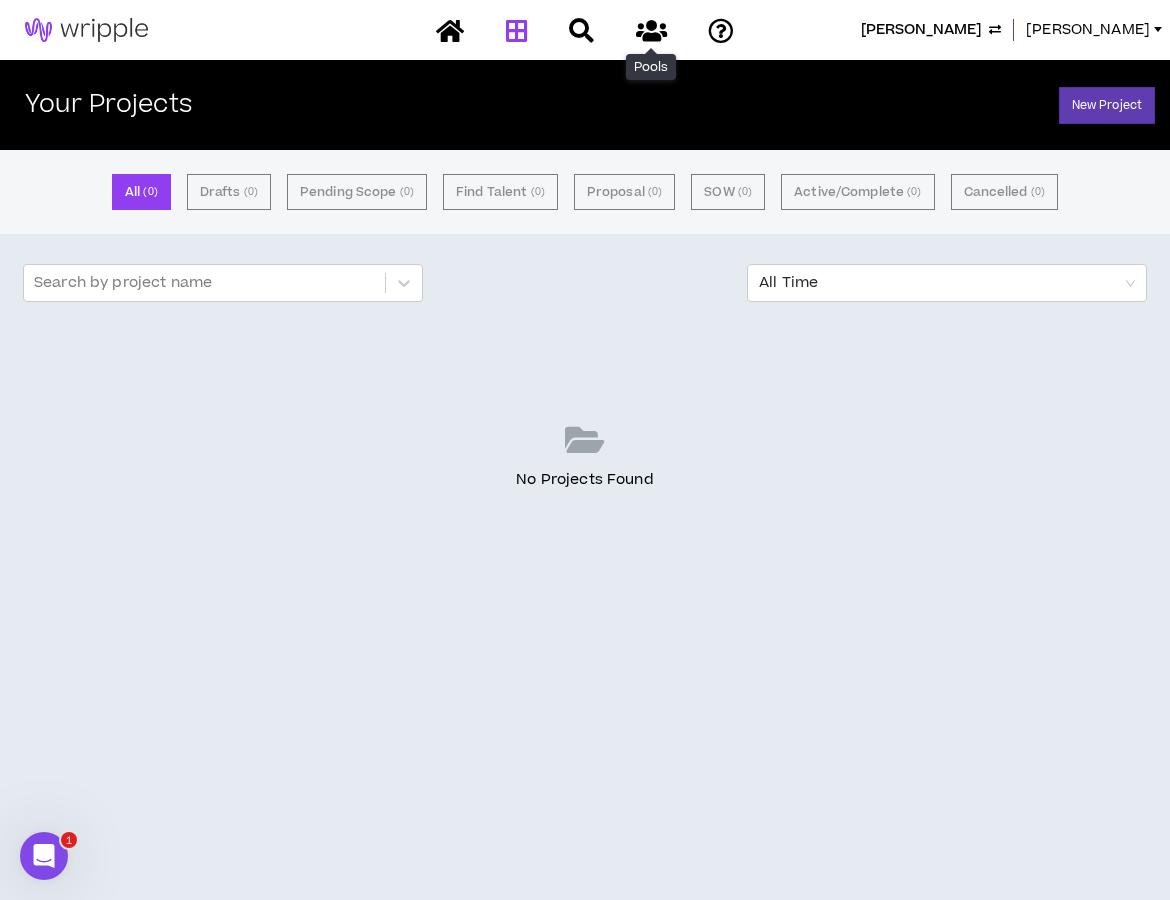 click at bounding box center [651, 30] 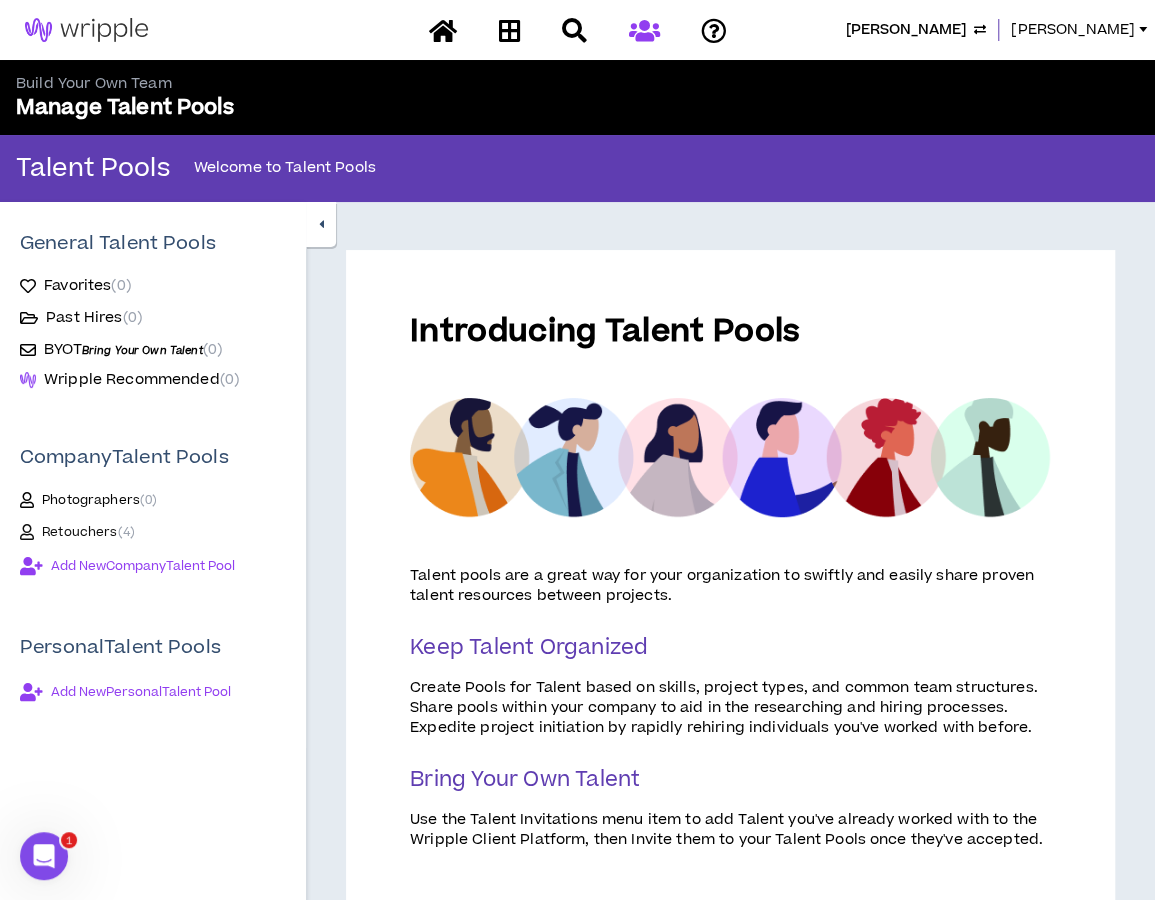 click on "Retouchers  ( 4 )" at bounding box center (88, 532) 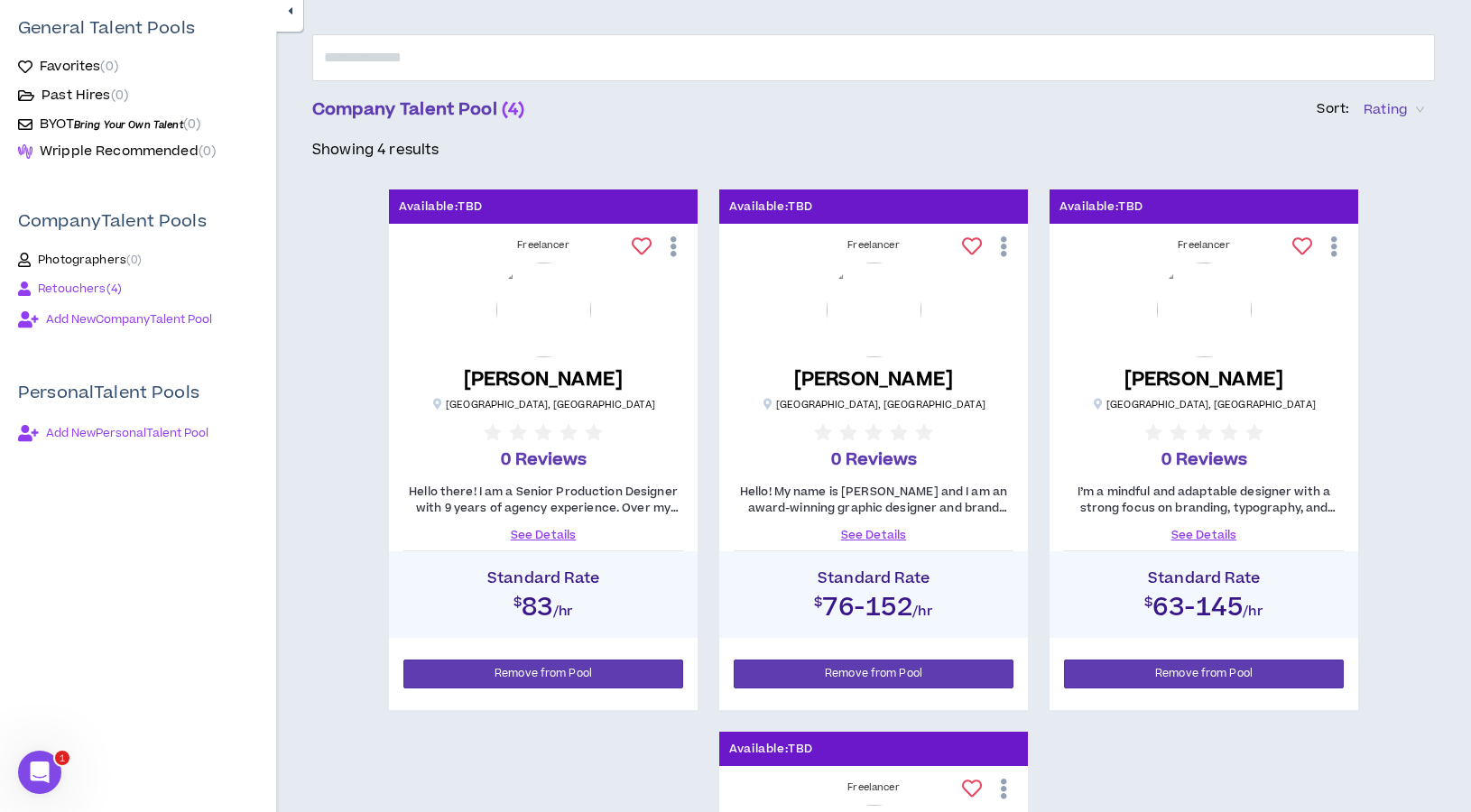 scroll, scrollTop: 0, scrollLeft: 0, axis: both 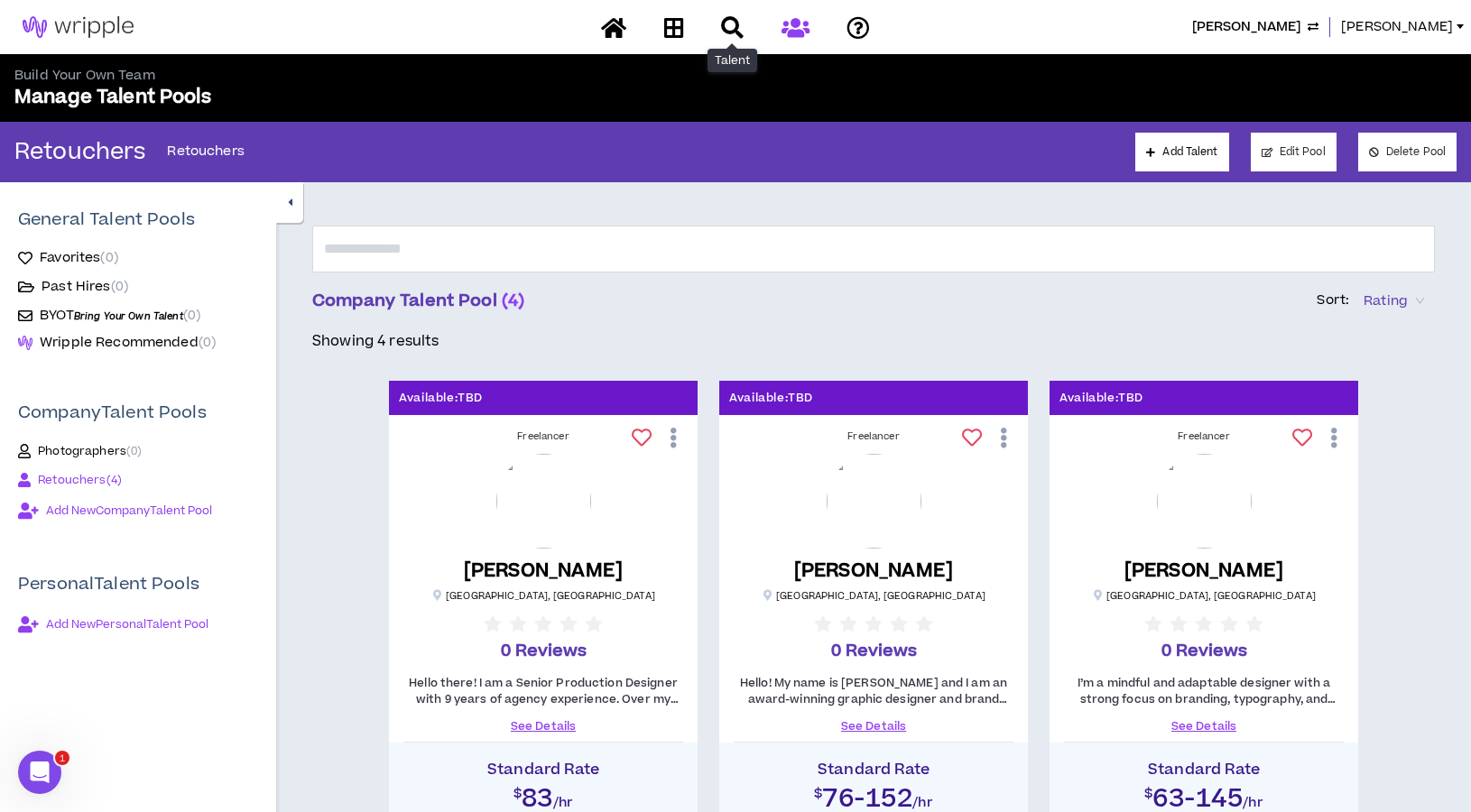 click at bounding box center [732, 27] 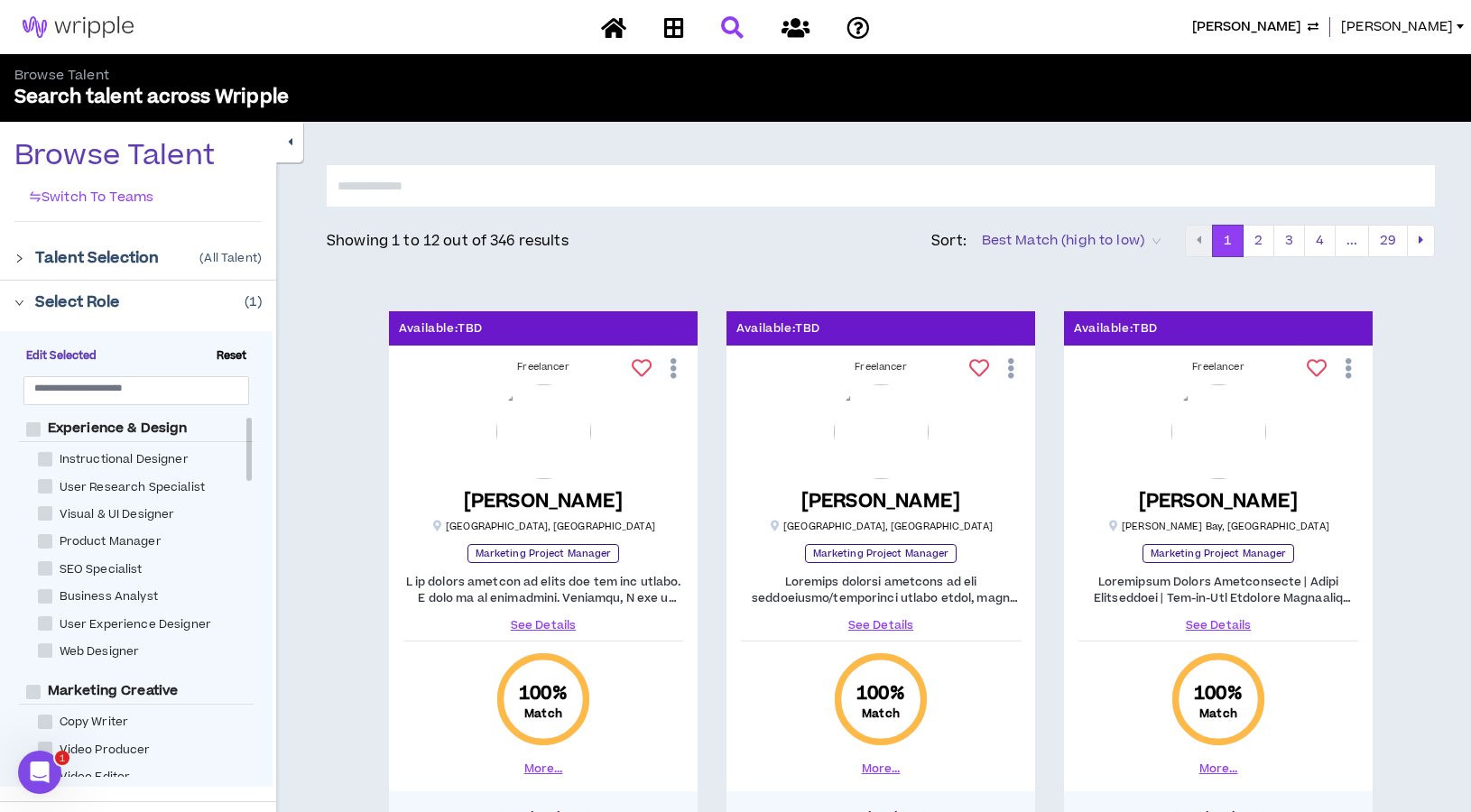 click on "Reset" at bounding box center [232, 356] 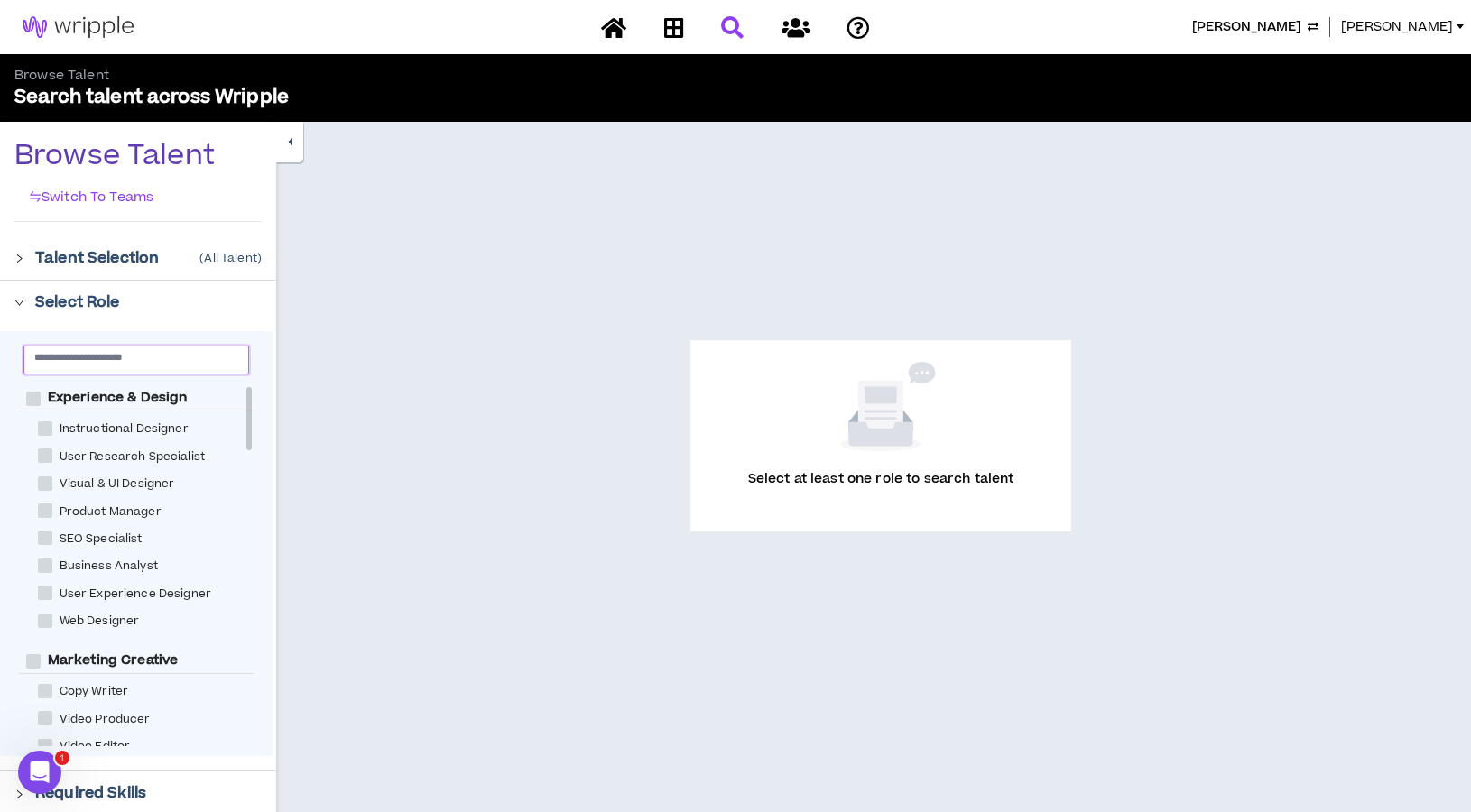 click at bounding box center (129, 356) 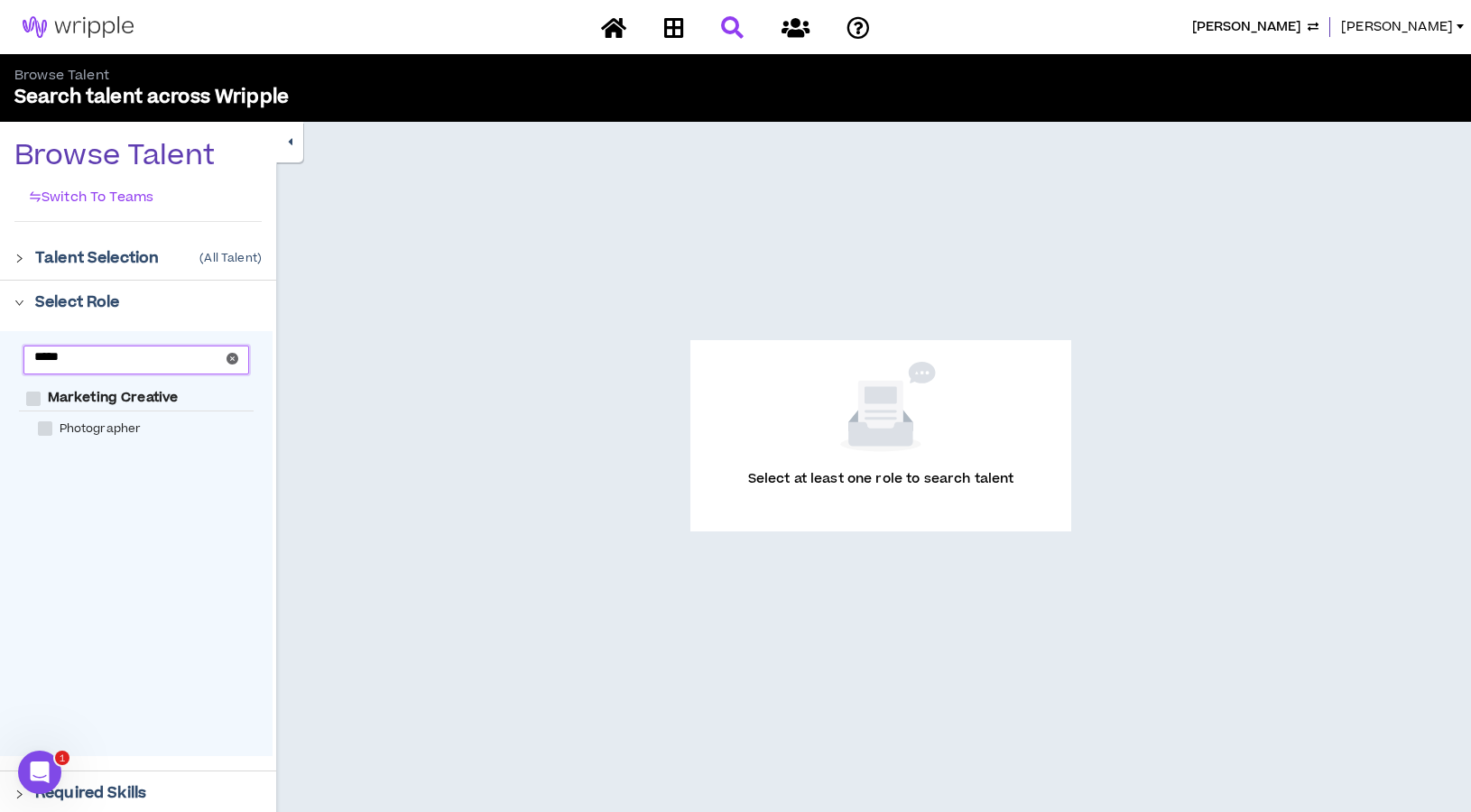type on "*****" 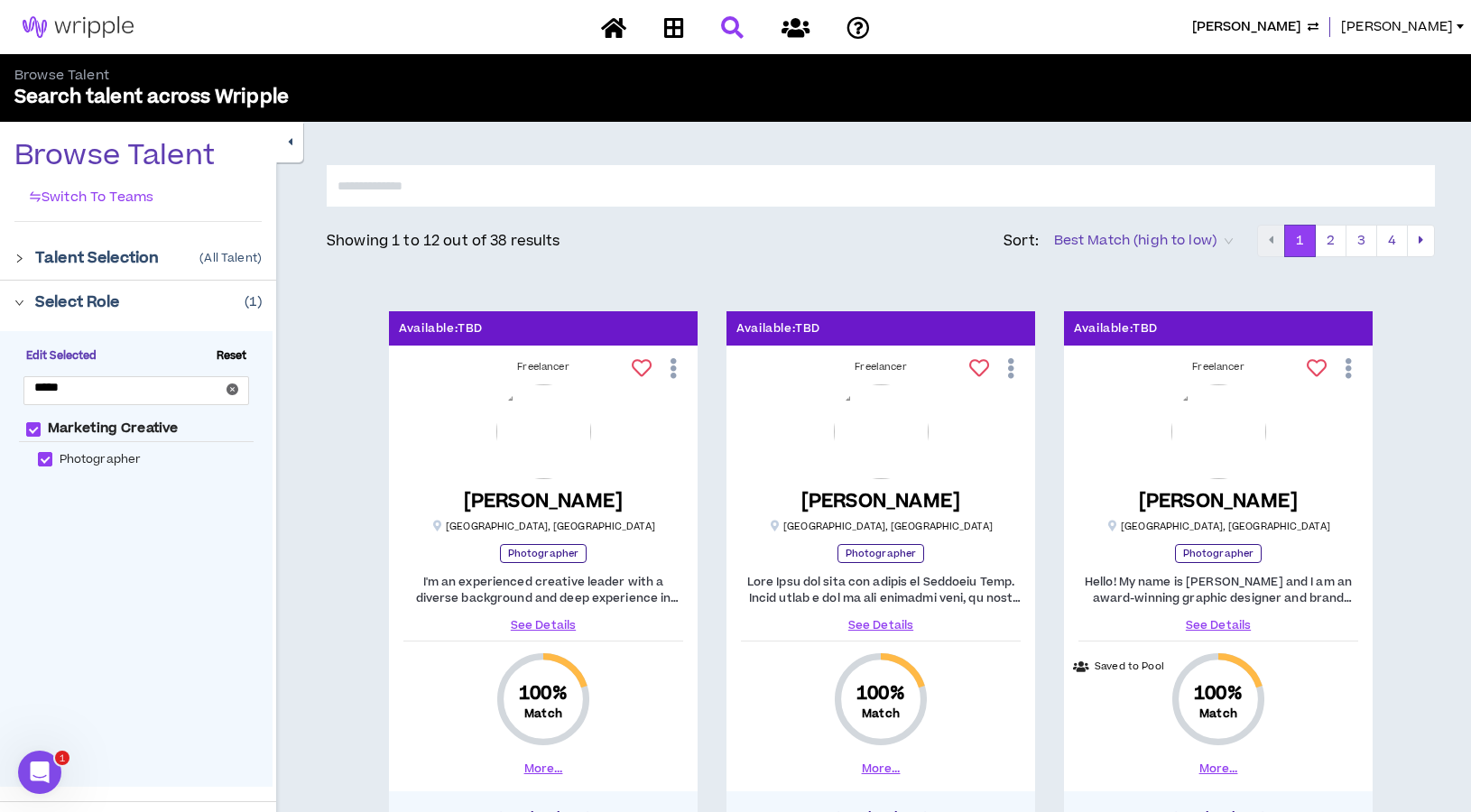 click 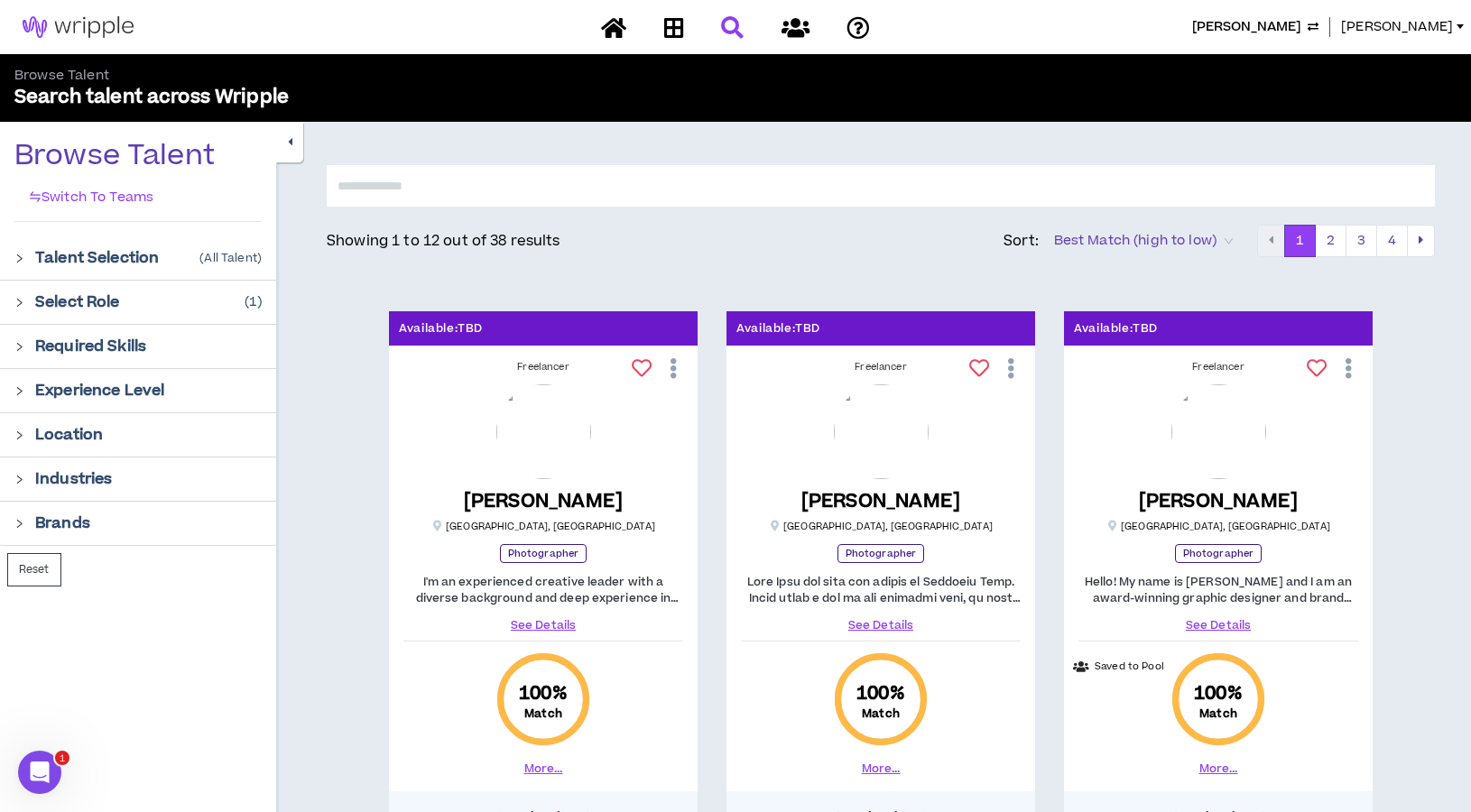 click 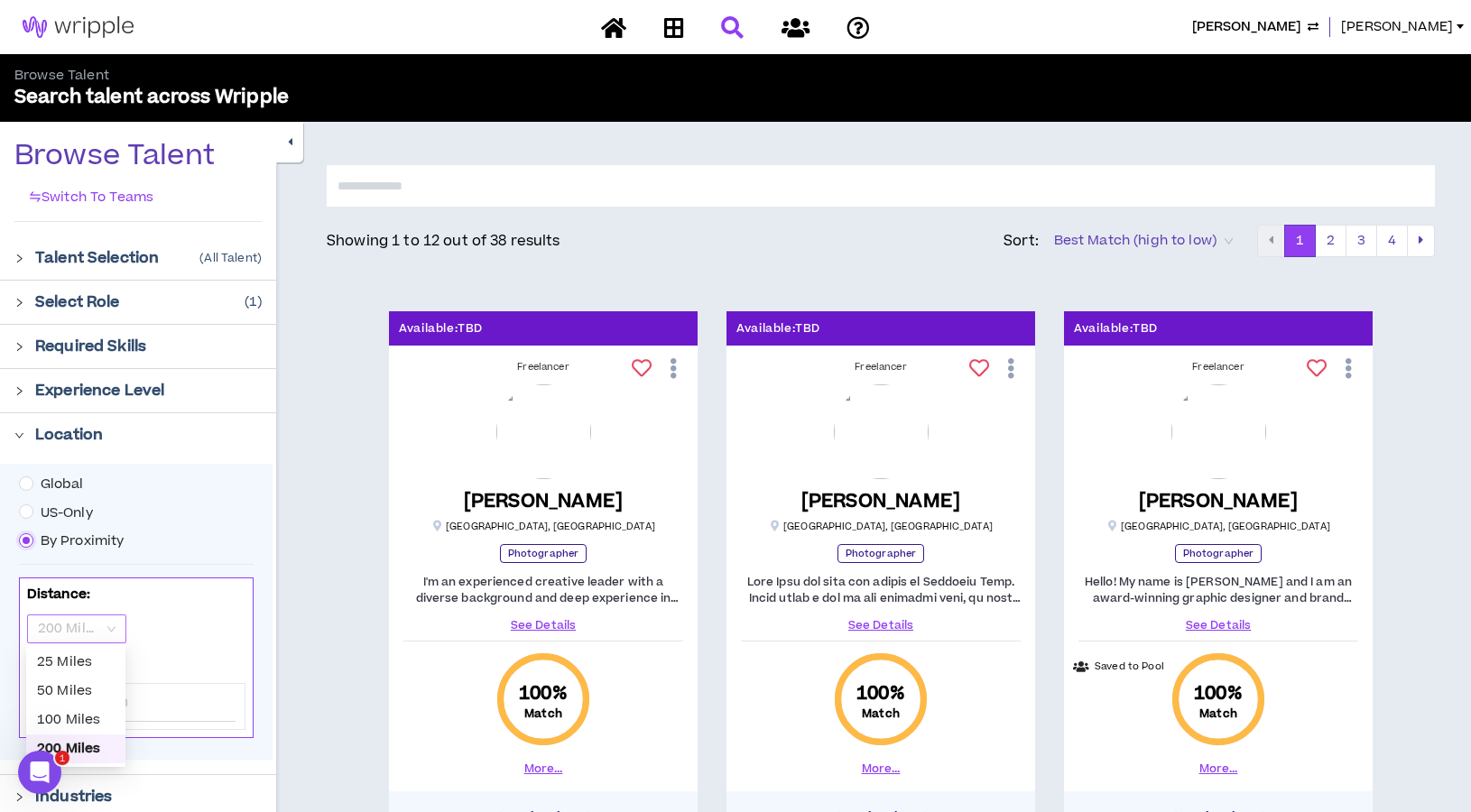 click on "200 Miles" at bounding box center (77, 629) 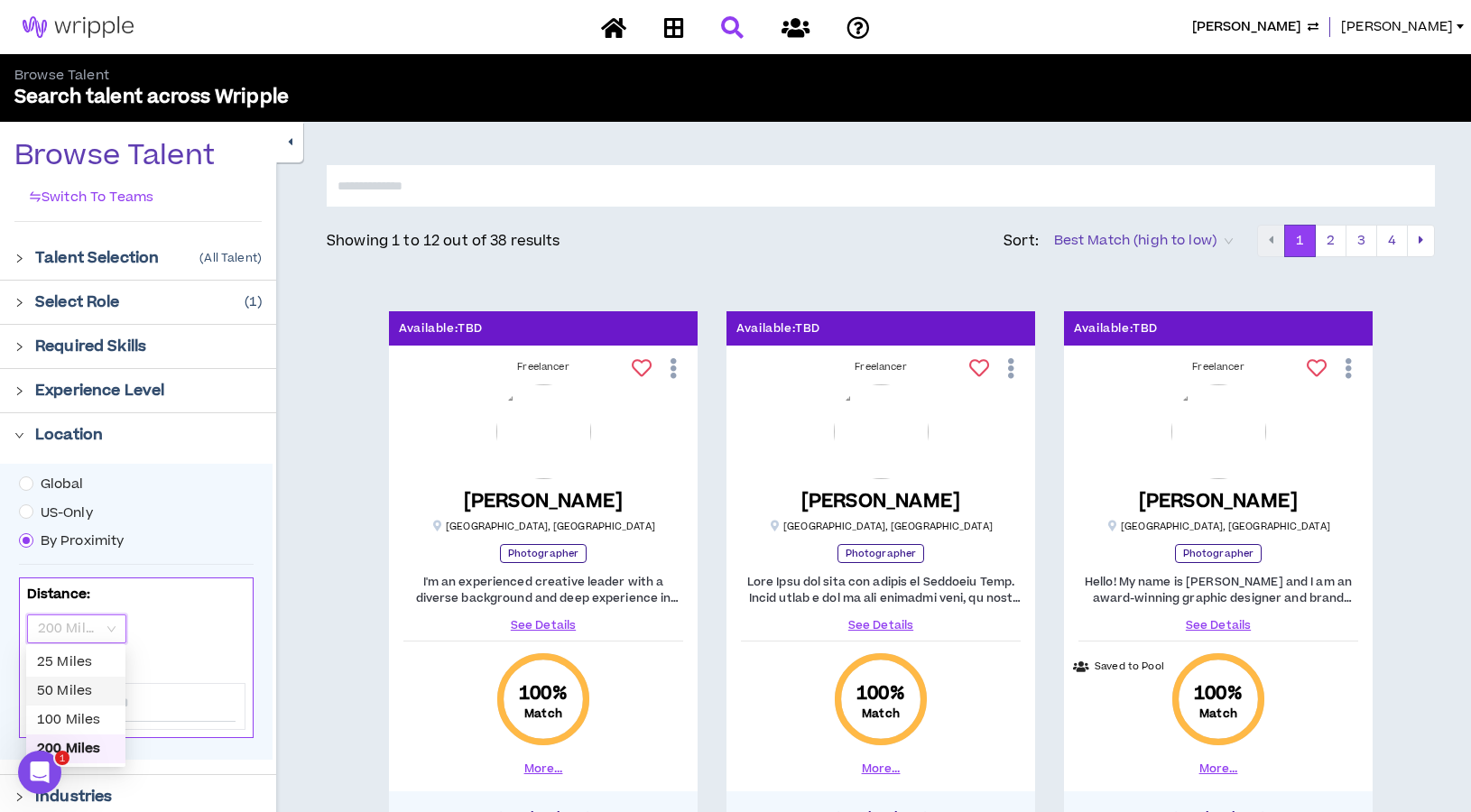 click on "50 Miles" at bounding box center (76, 691) 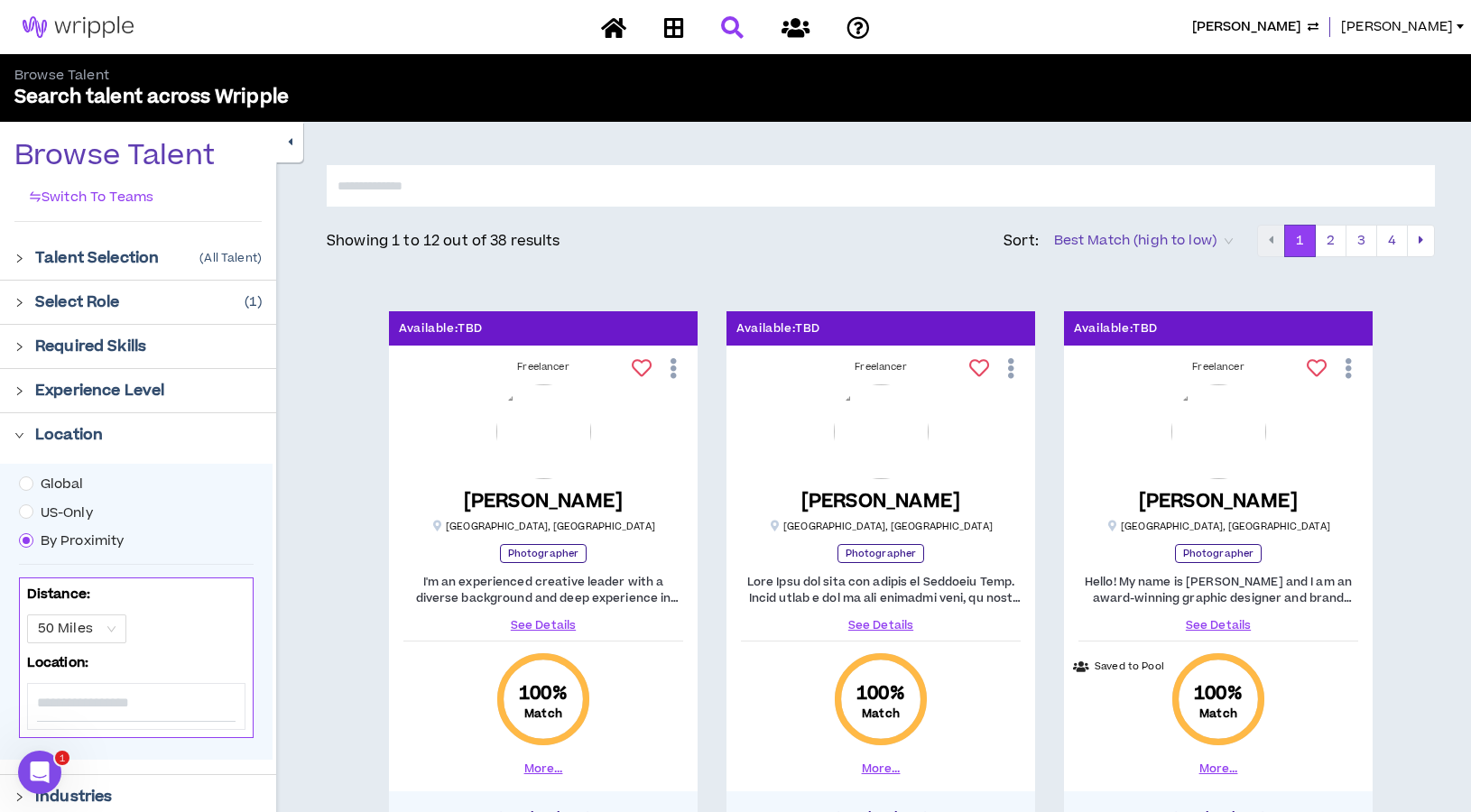 click at bounding box center [136, 703] 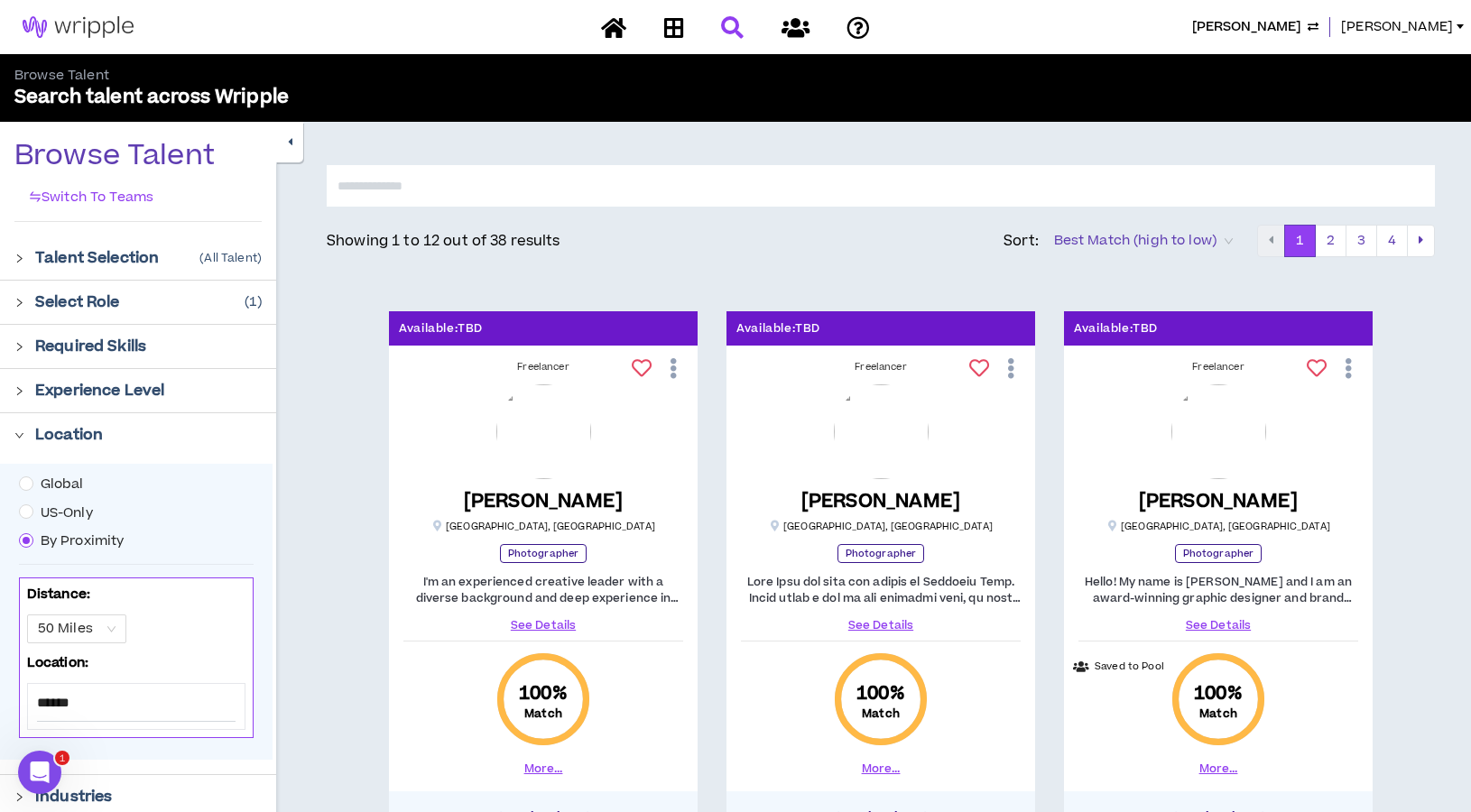 type on "*******" 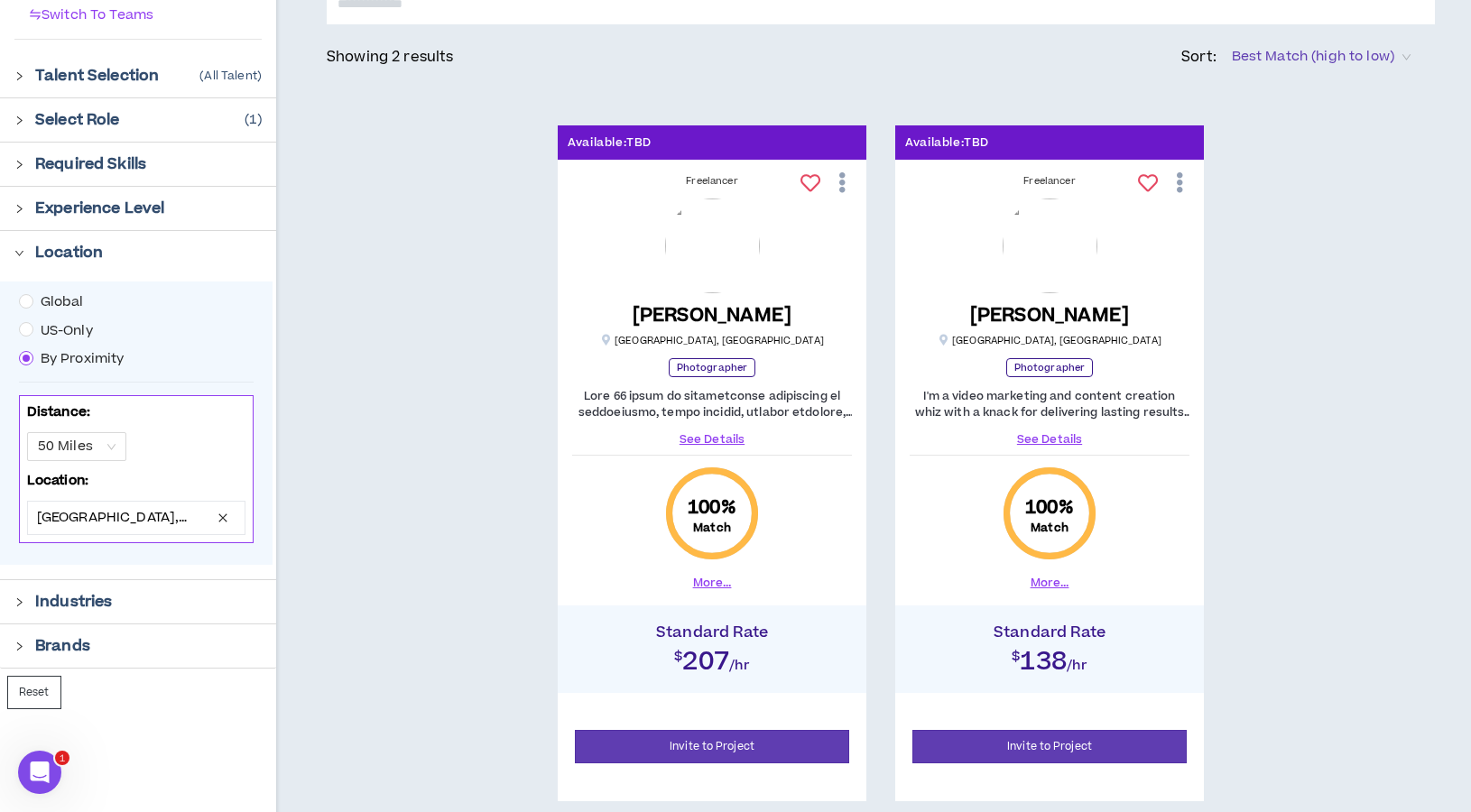 scroll, scrollTop: 184, scrollLeft: 0, axis: vertical 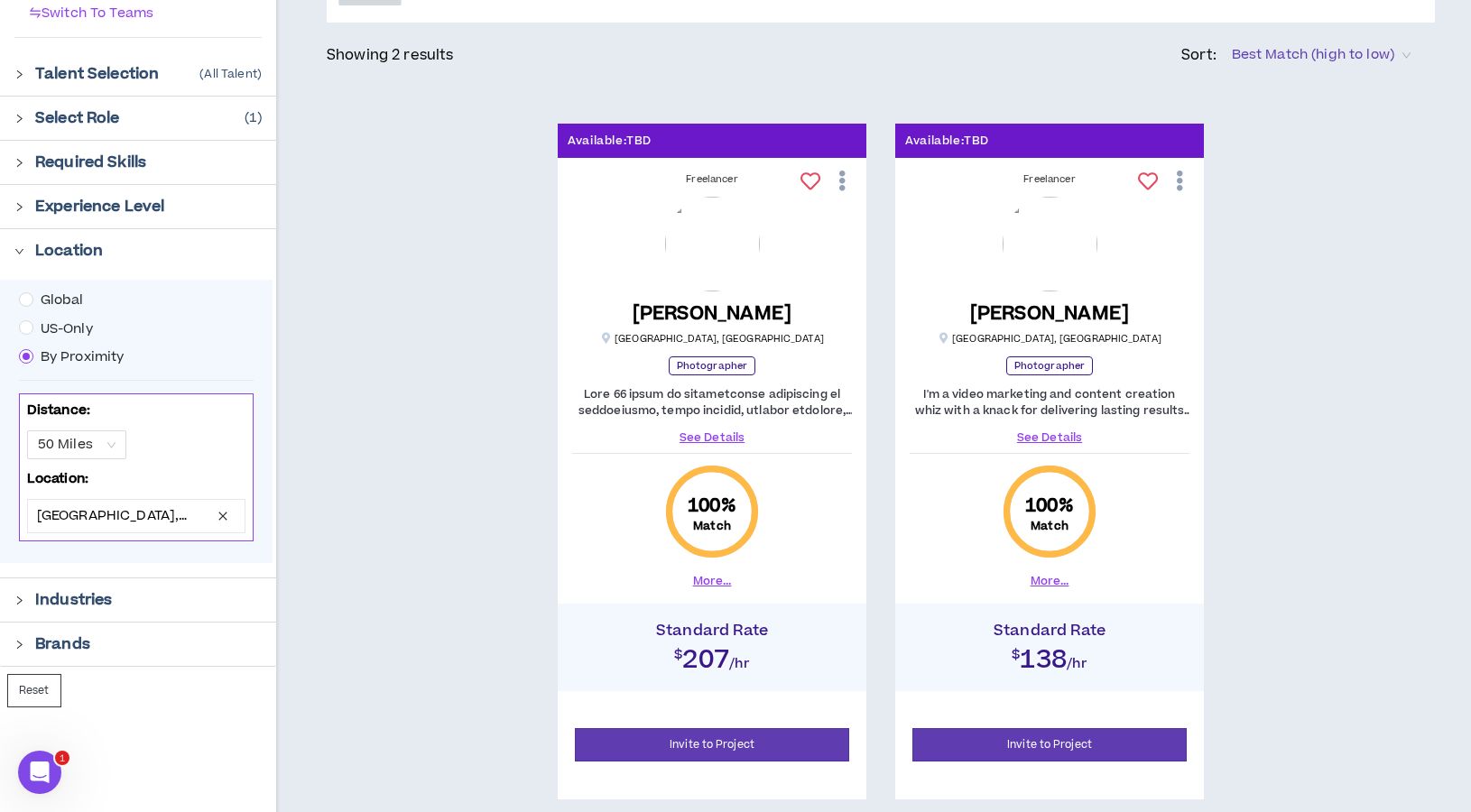 click at bounding box center [1180, 180] 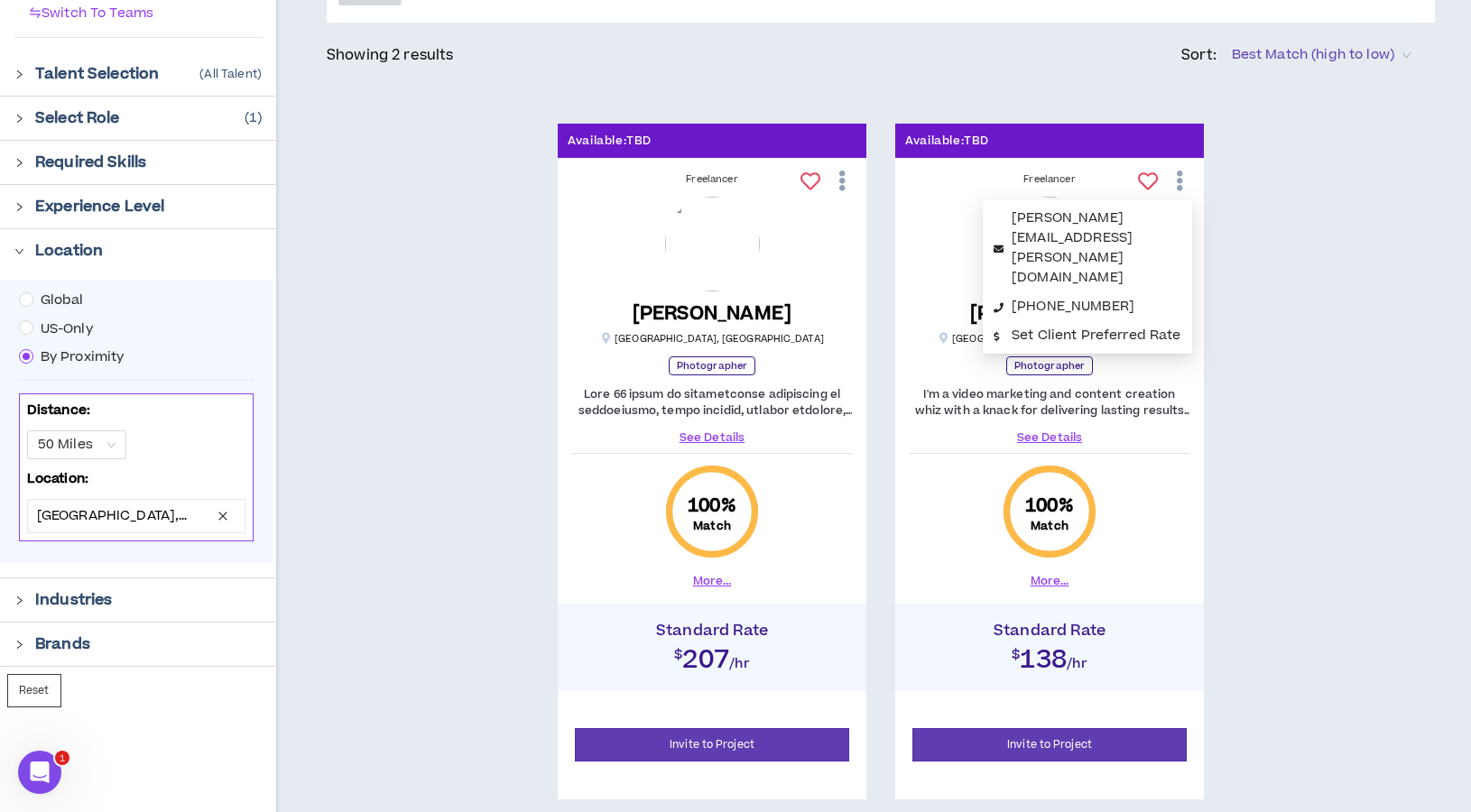 click at bounding box center [1180, 180] 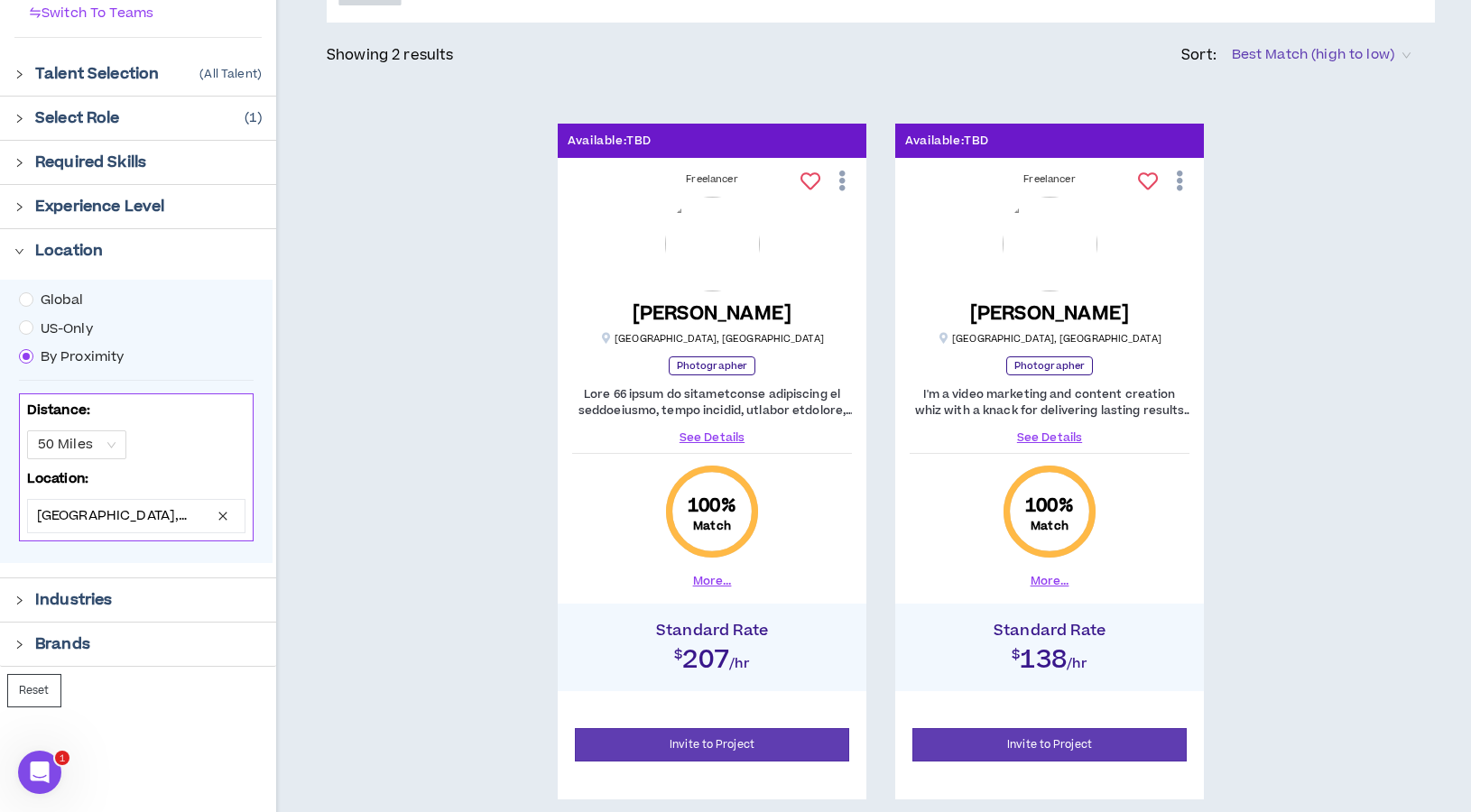 click on "Available:  TBD Freelancer [PERSON_NAME] [GEOGRAPHIC_DATA] , [GEOGRAPHIC_DATA] Photographer See Details 100 % Match More... Standard Rate $207 /hr Invite to Project Available:  TBD Freelancer [EMAIL_ADDRESS][PERSON_NAME][DOMAIN_NAME] [PHONE_NUMBER] Set Client Preferred Rate [PERSON_NAME] [GEOGRAPHIC_DATA] , [GEOGRAPHIC_DATA] Photographer See Details 100 % Match More... Standard Rate $138 /hr Invite to Project" at bounding box center (881, 461) 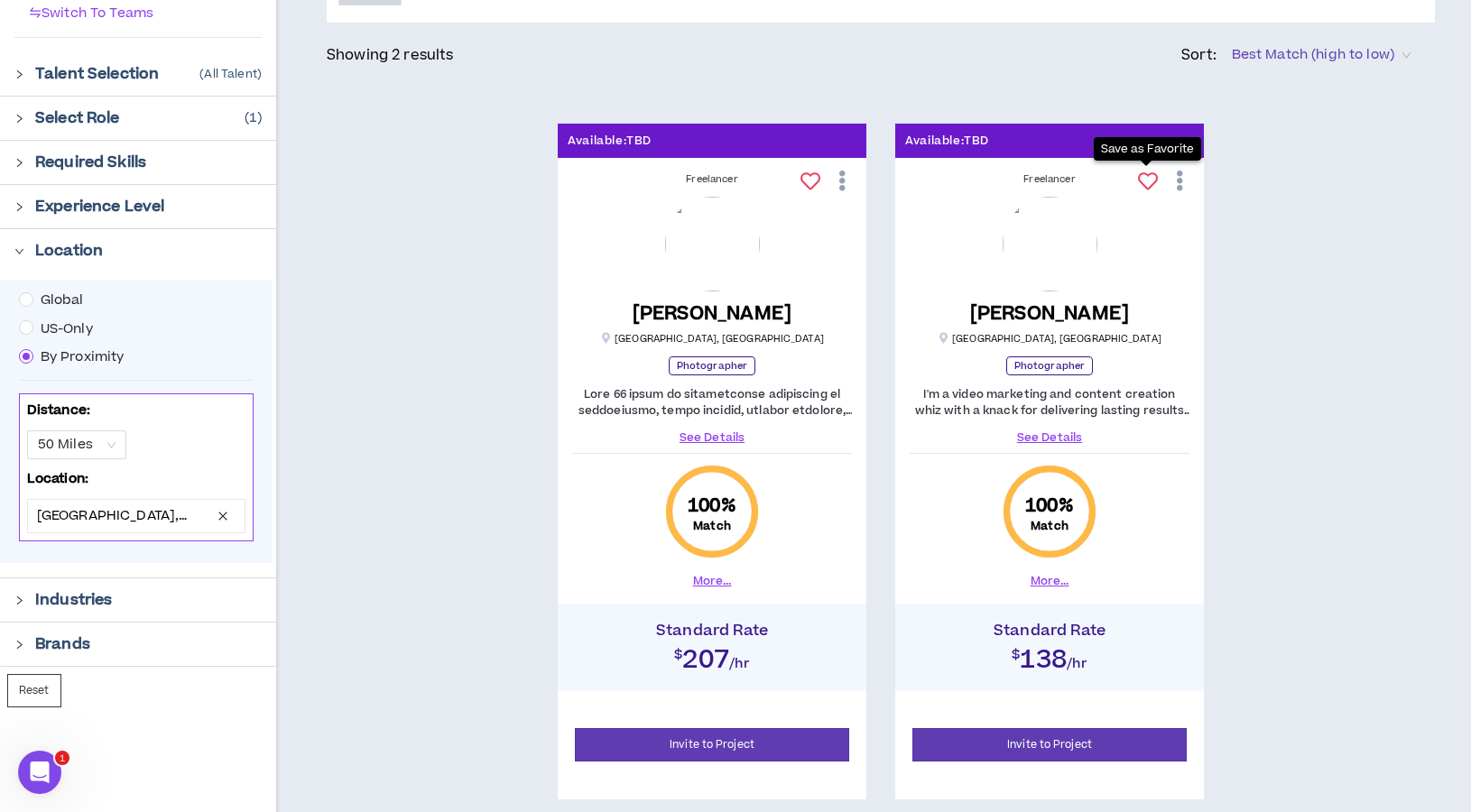 click at bounding box center (1148, 181) 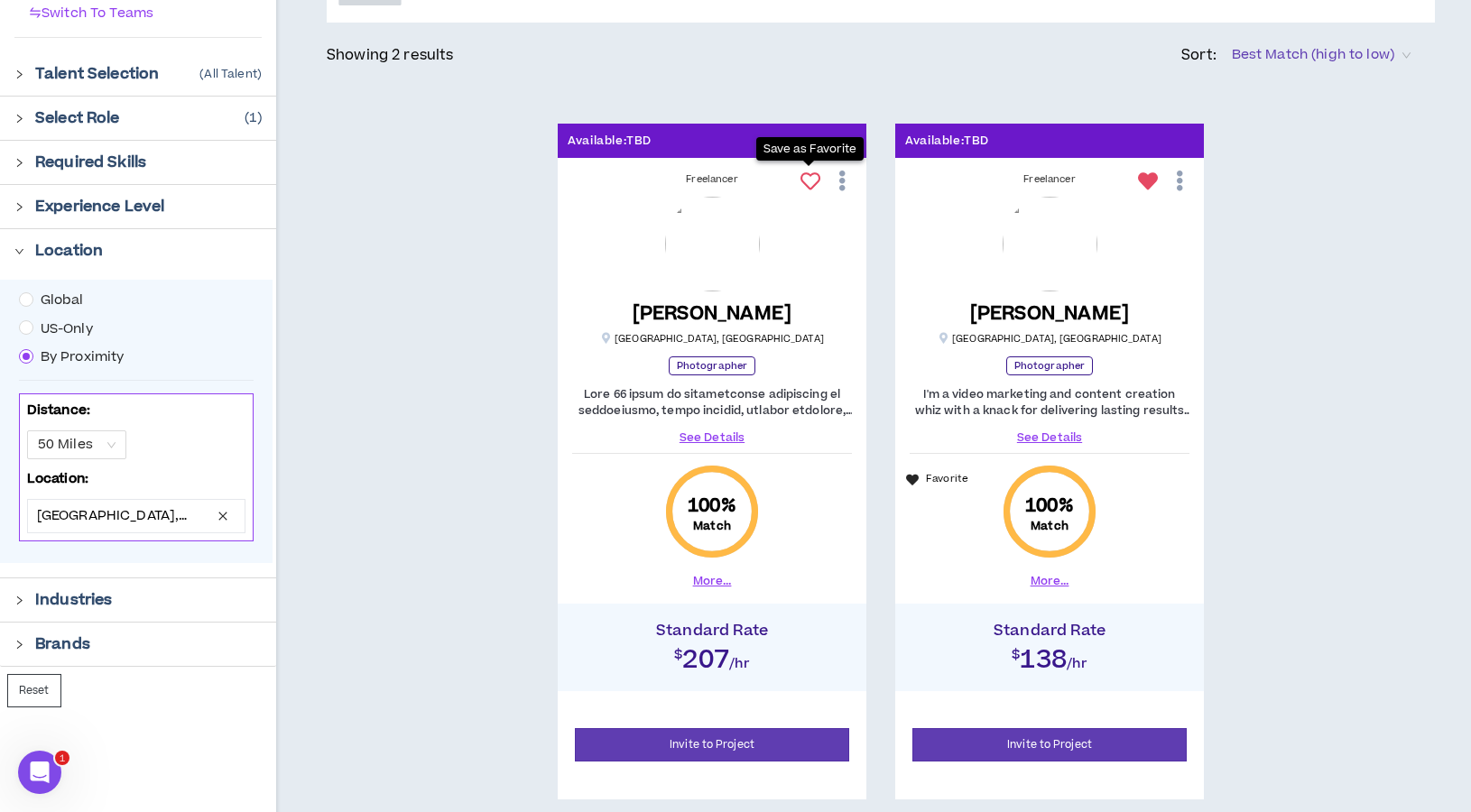click at bounding box center (810, 181) 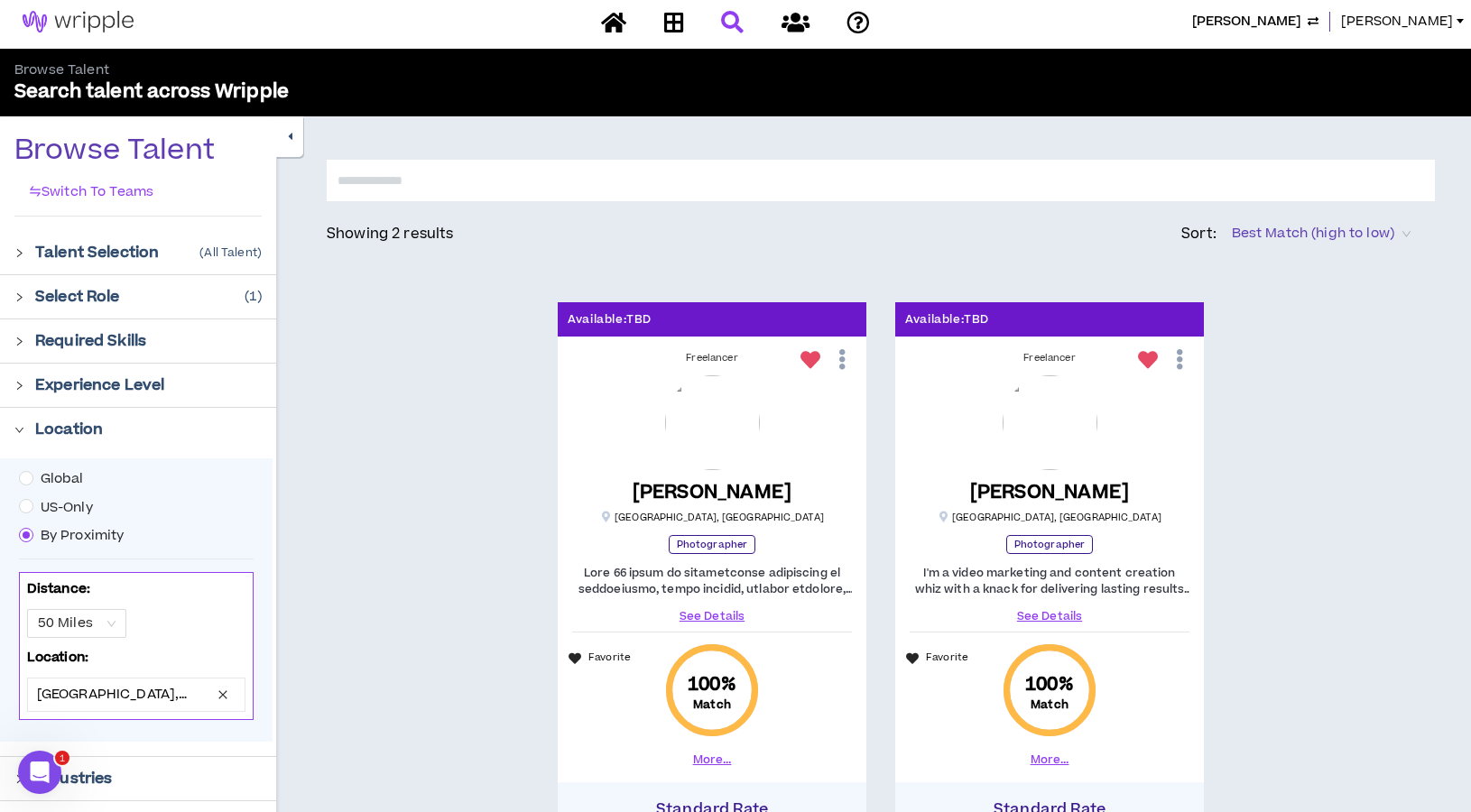 scroll, scrollTop: 0, scrollLeft: 0, axis: both 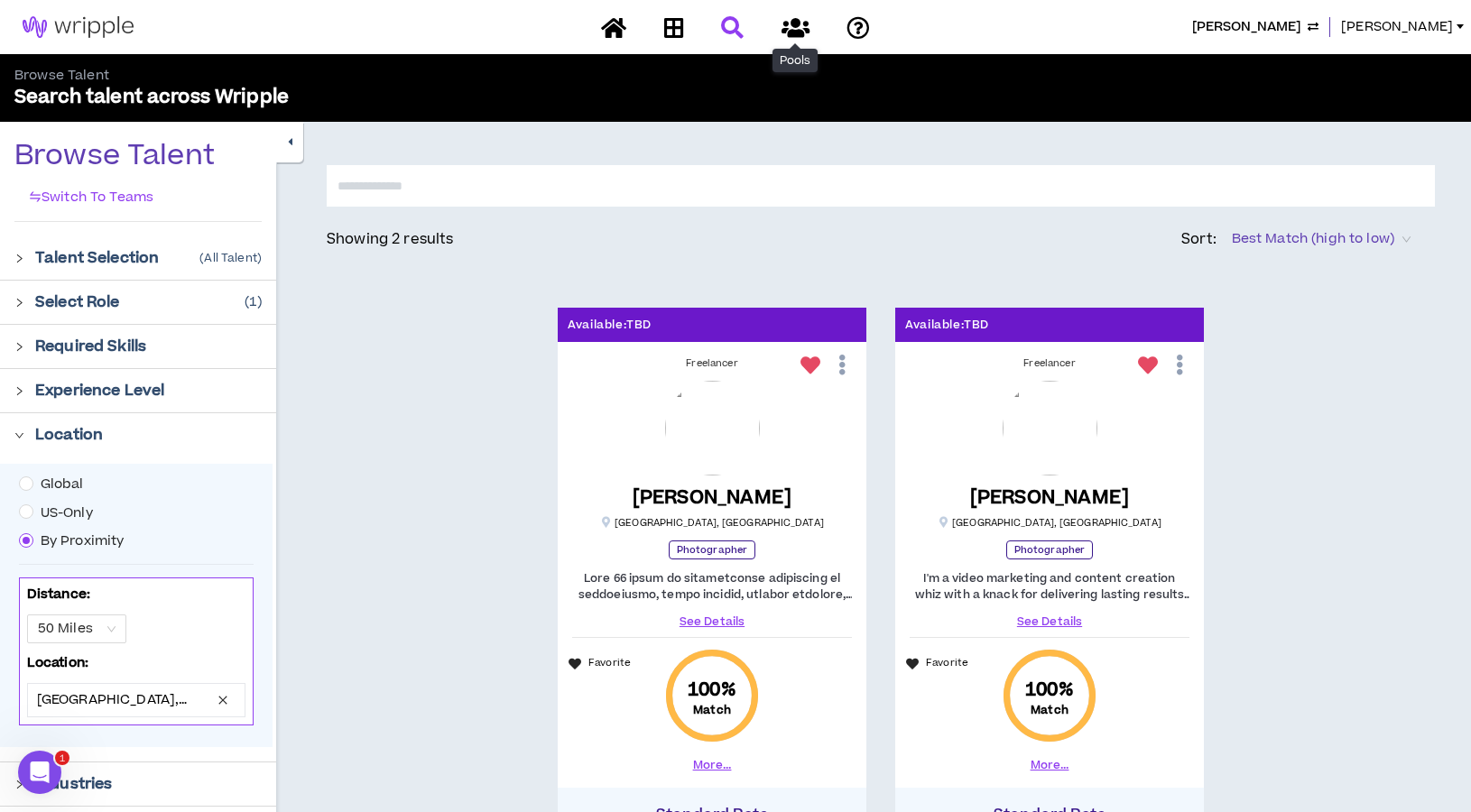 click at bounding box center (795, 27) 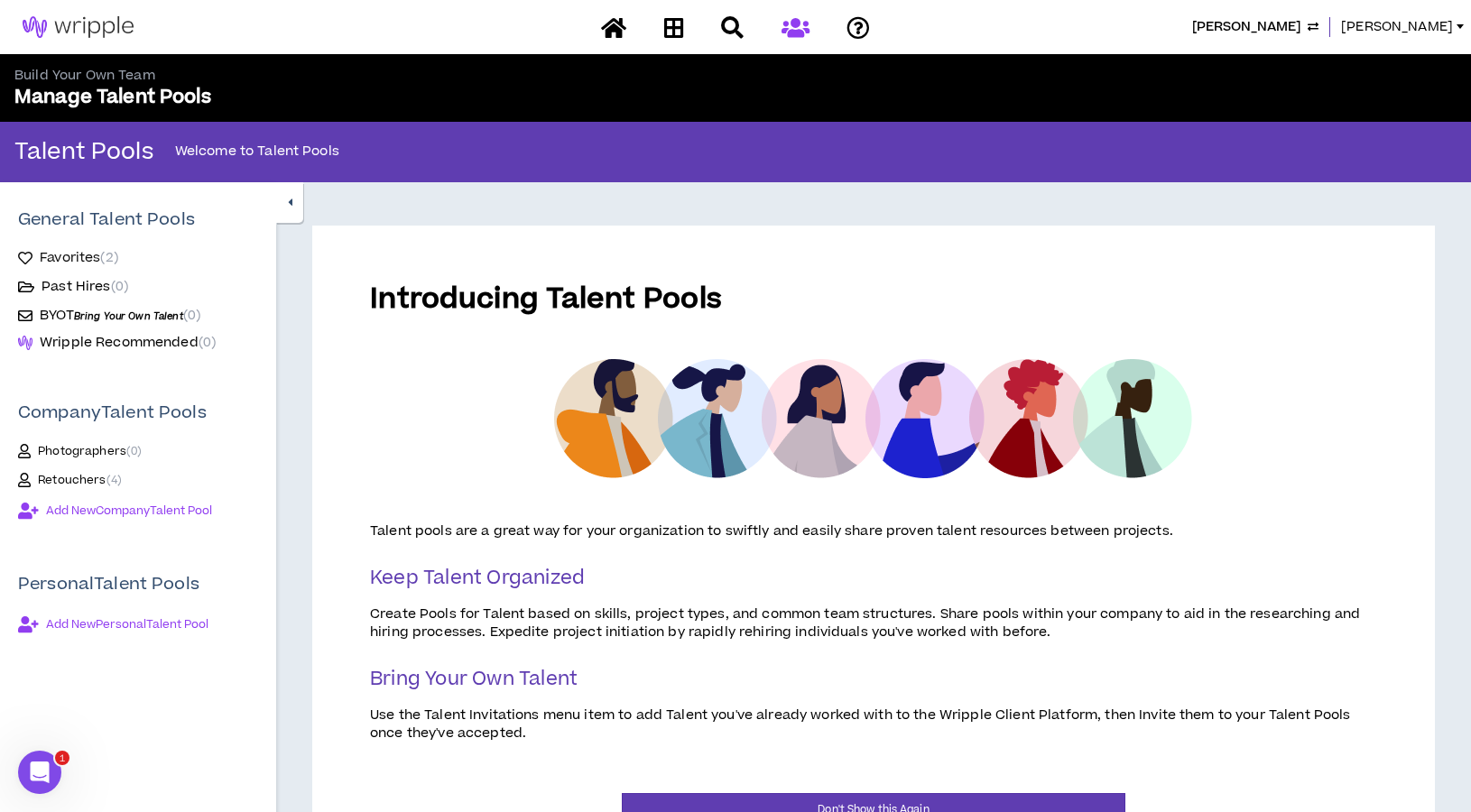 click on "Favorites  ( 2 )" at bounding box center [79, 258] 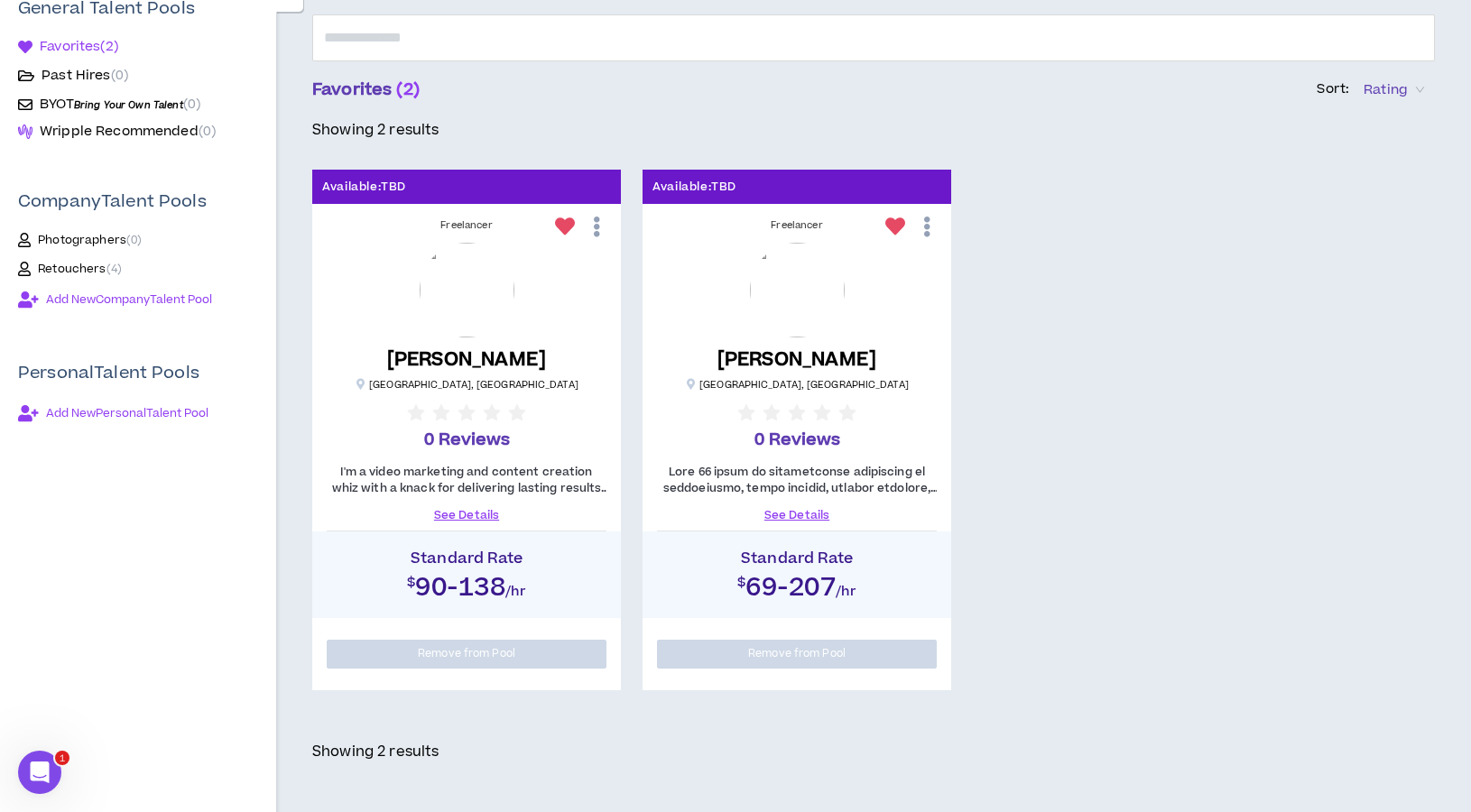 scroll, scrollTop: 210, scrollLeft: 0, axis: vertical 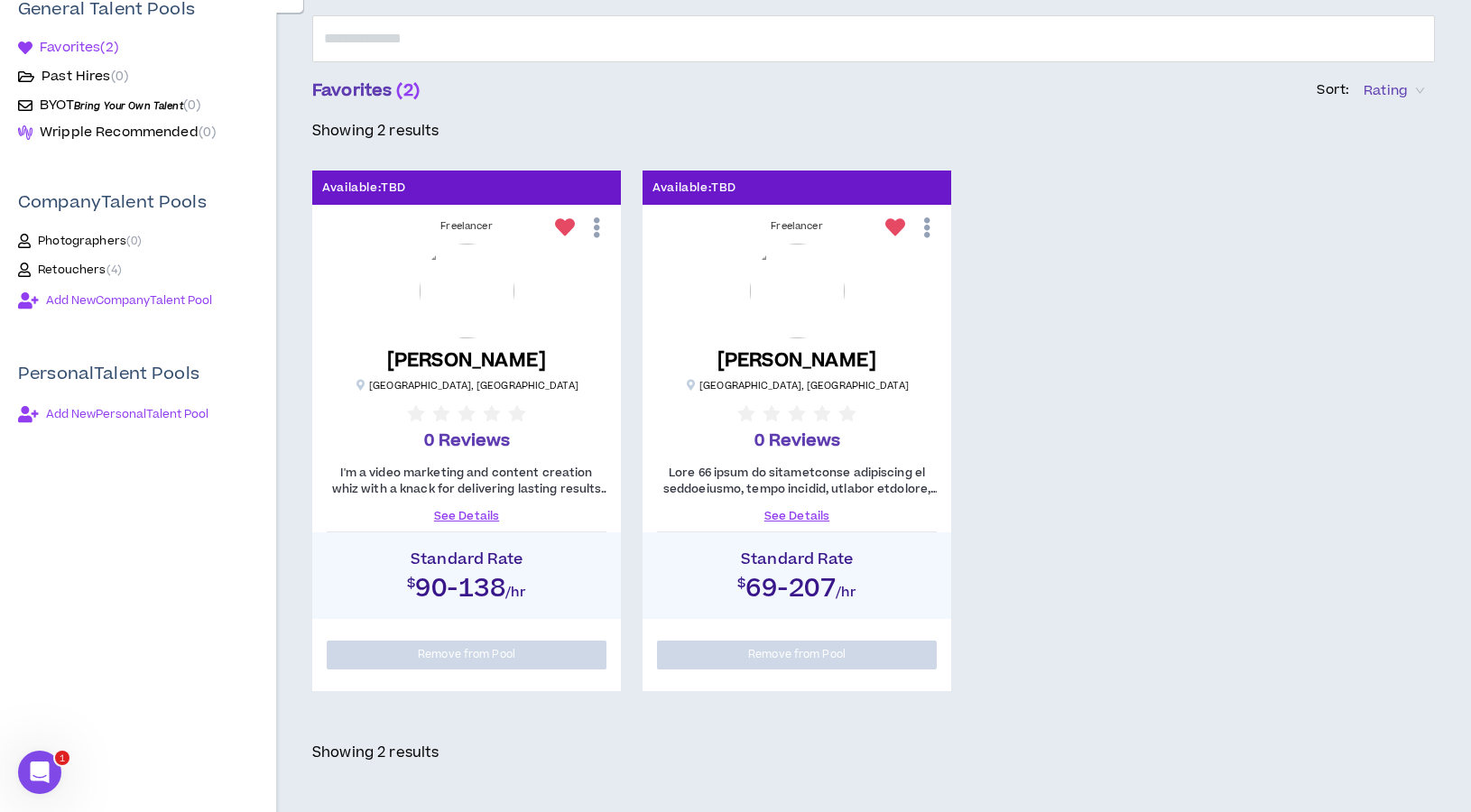 click on "Photographers  ( 0 )" at bounding box center (89, 241) 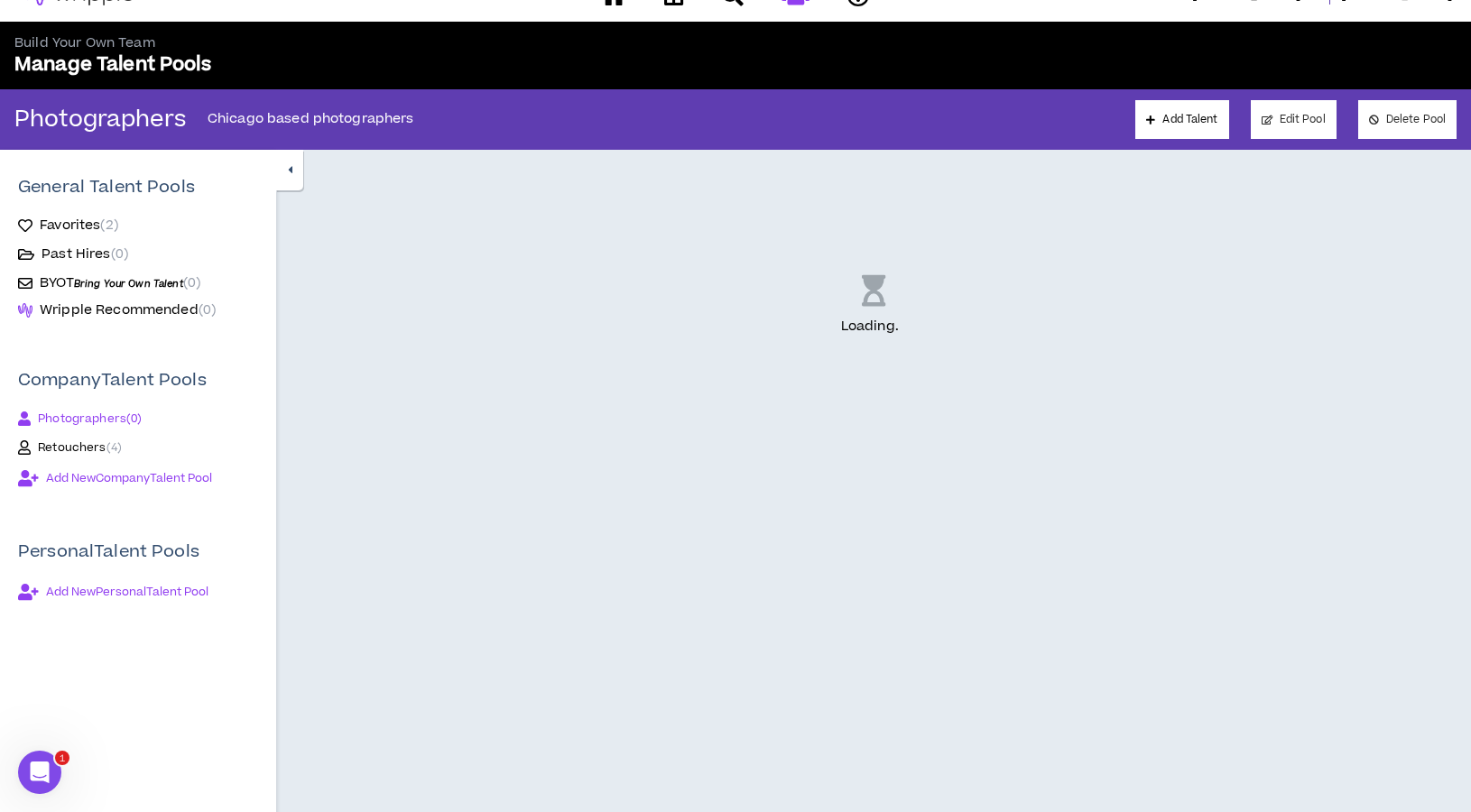 scroll, scrollTop: 0, scrollLeft: 0, axis: both 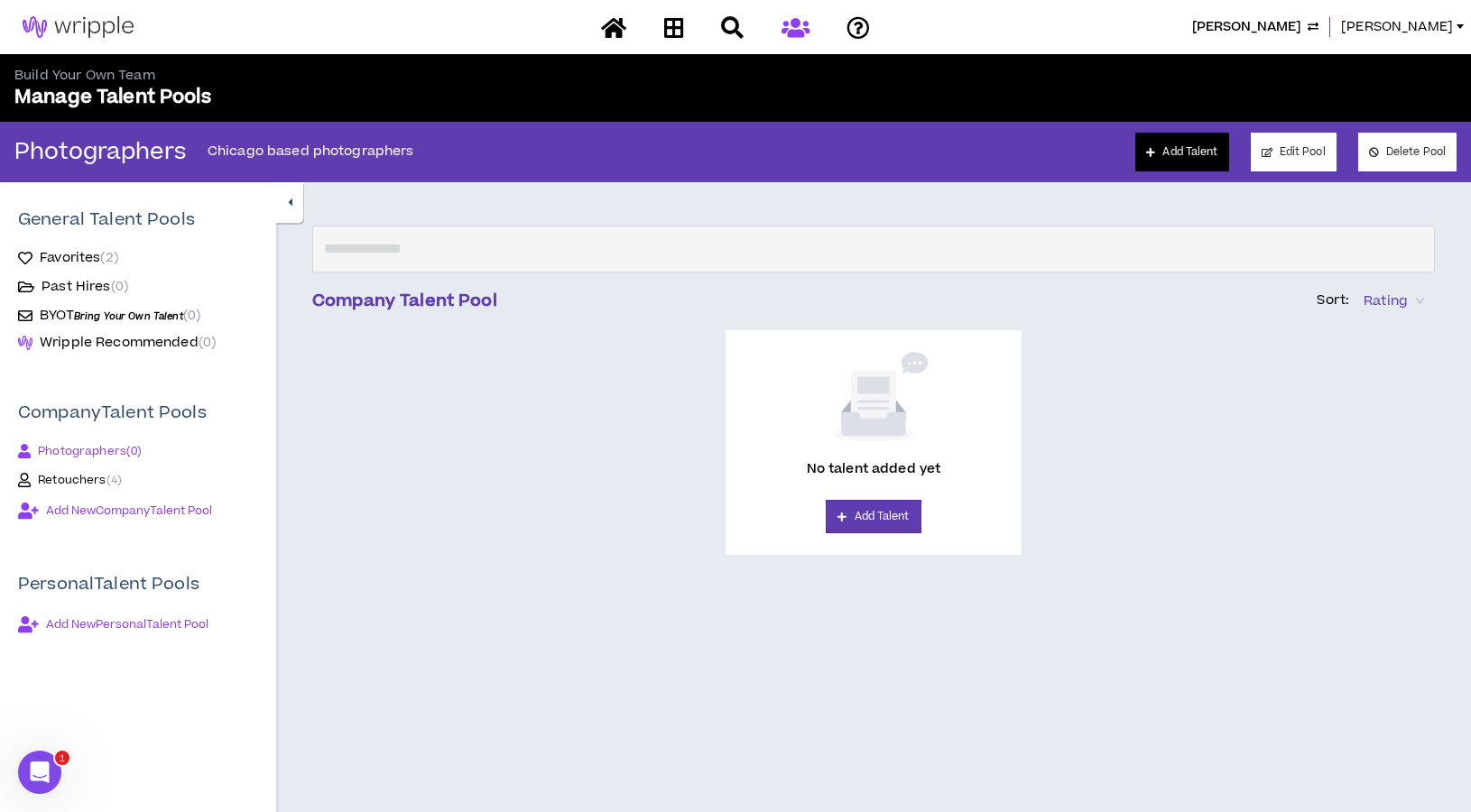 click on "Add Talent" at bounding box center (1181, 152) 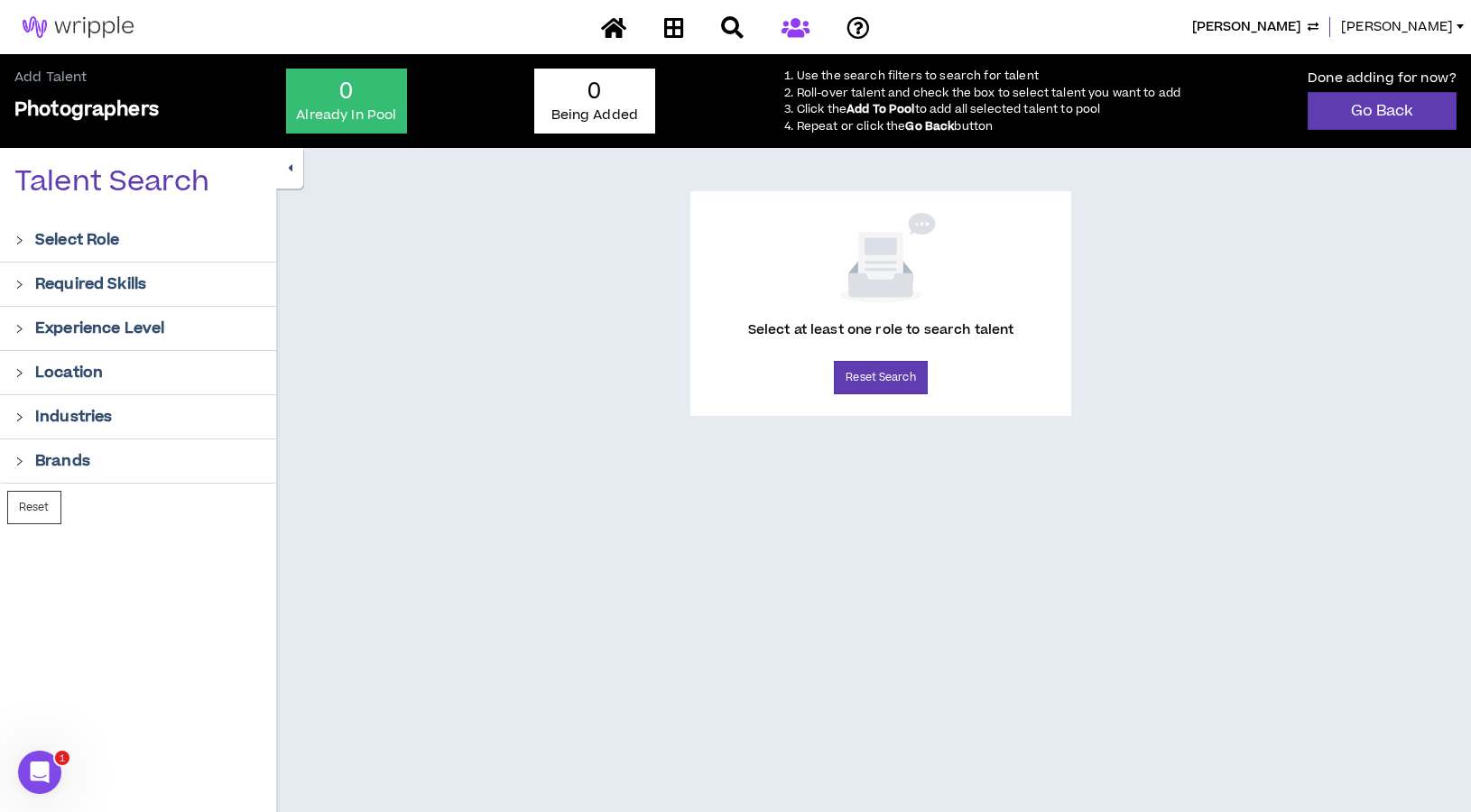 click 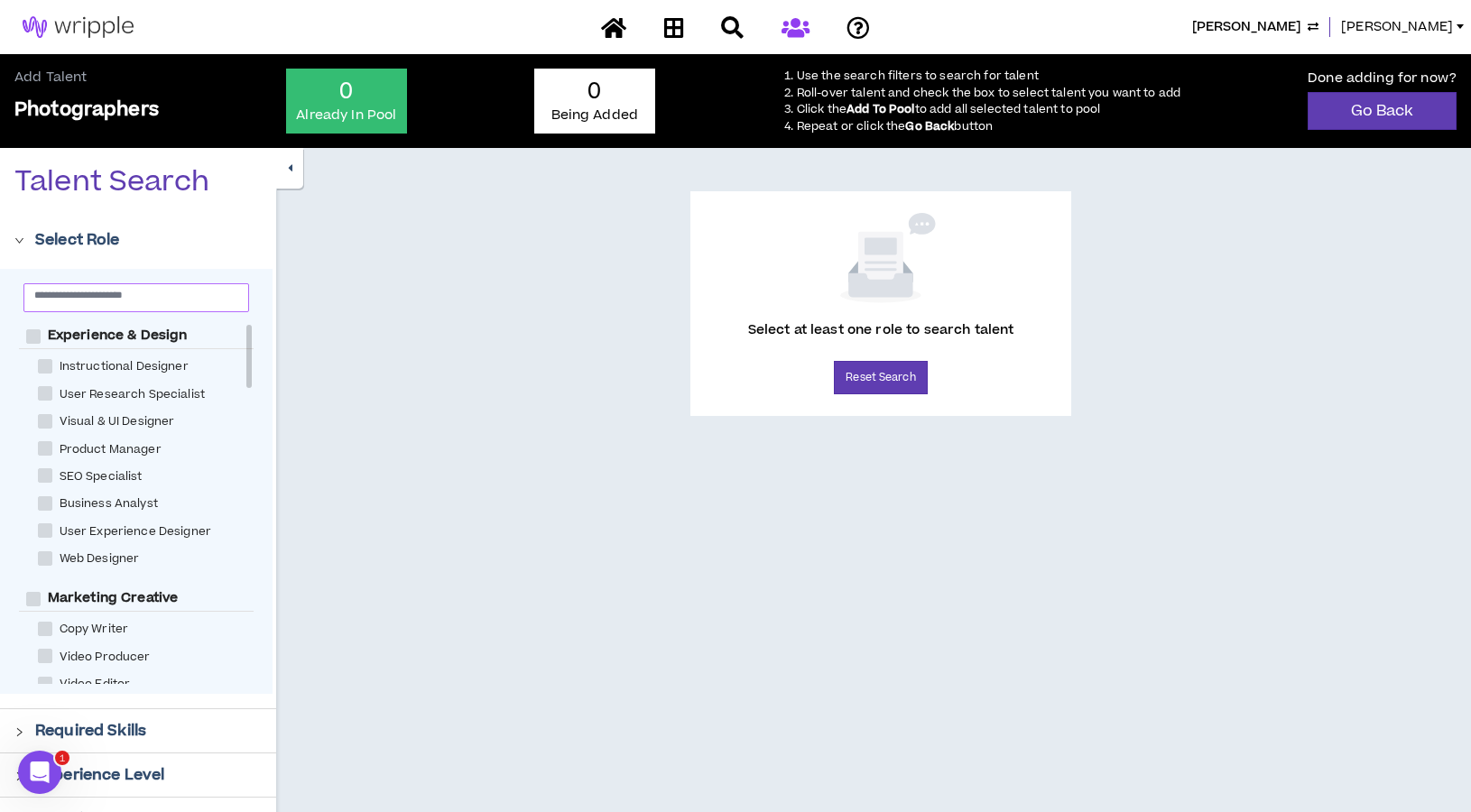 click at bounding box center (129, 294) 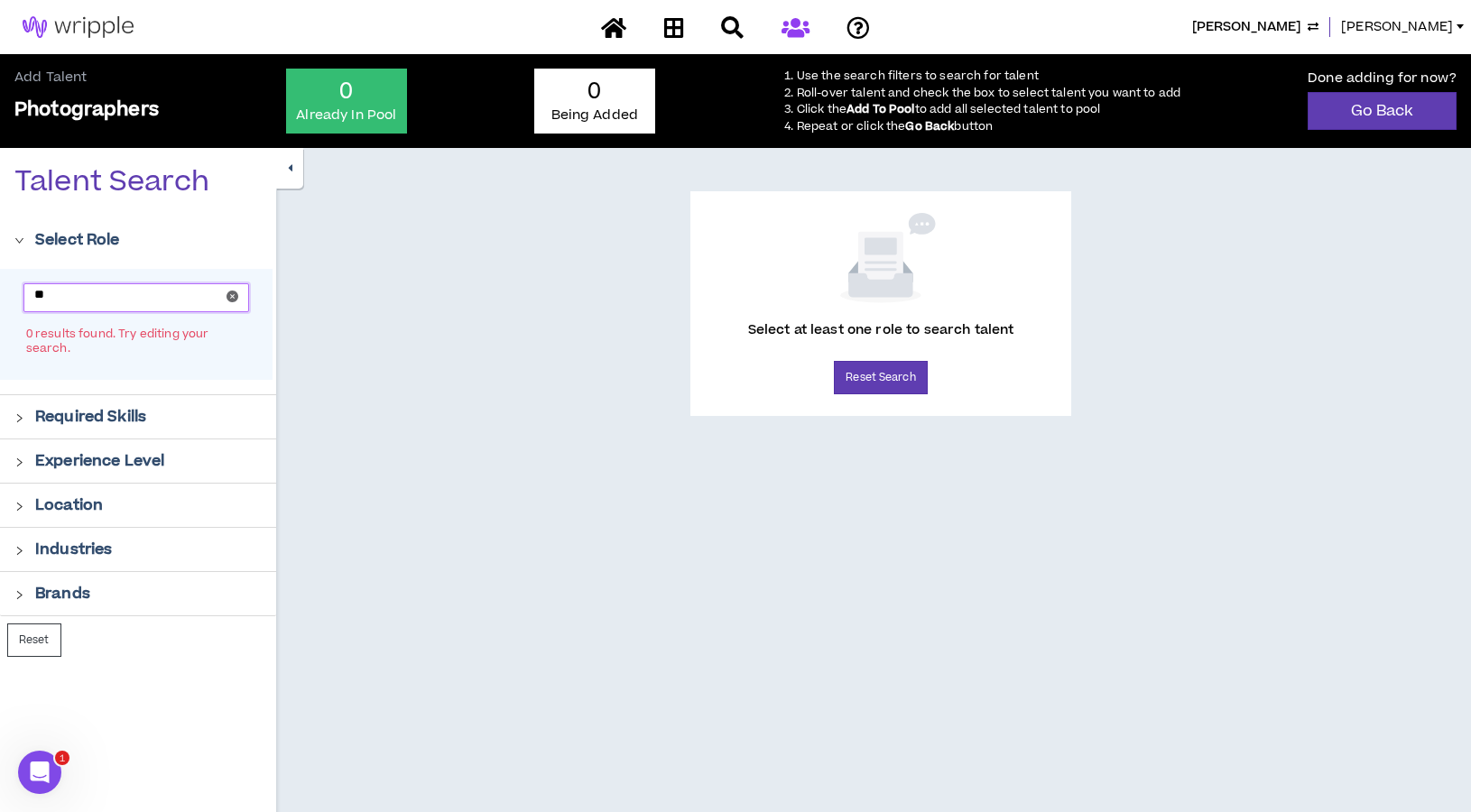 type on "*" 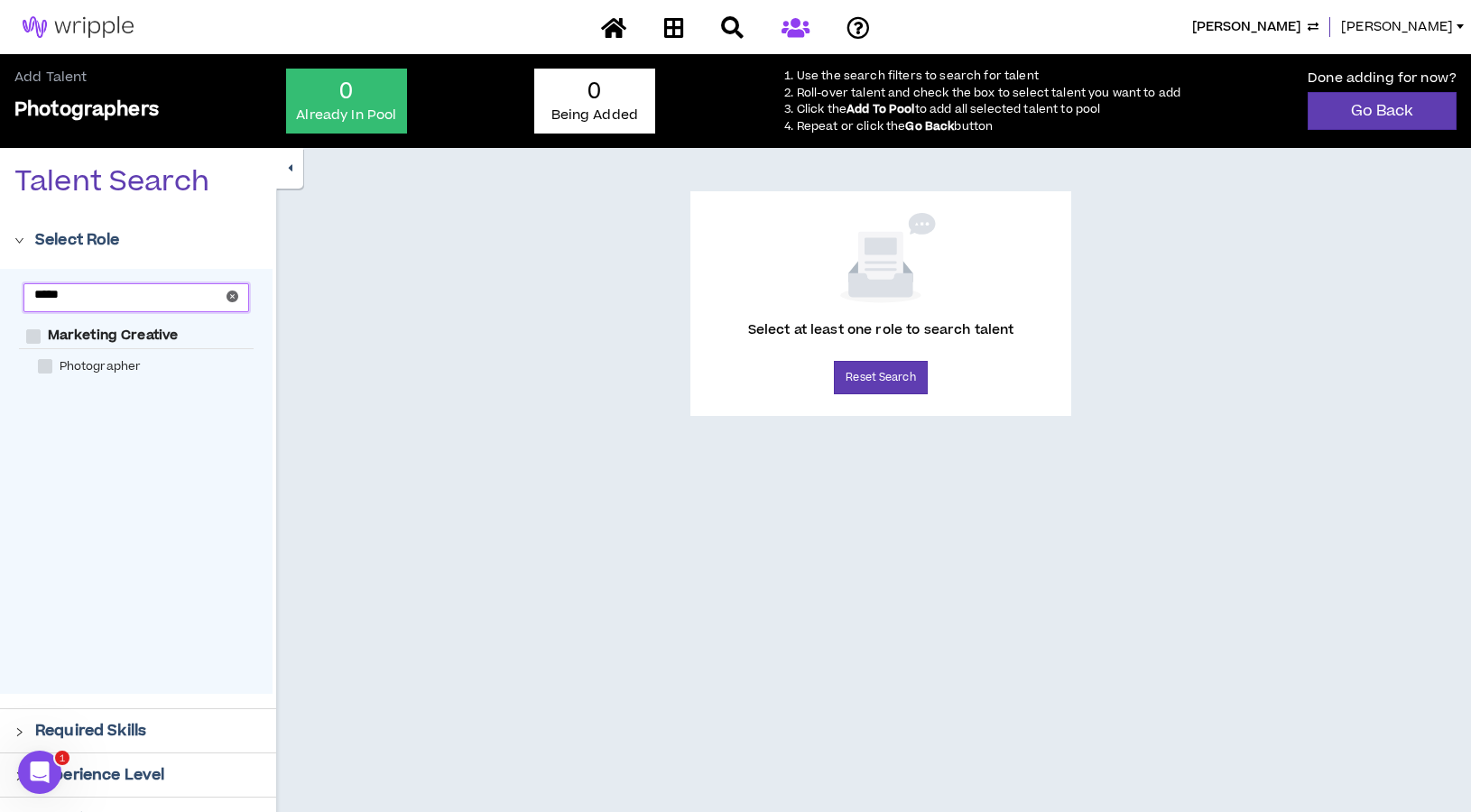 type on "*****" 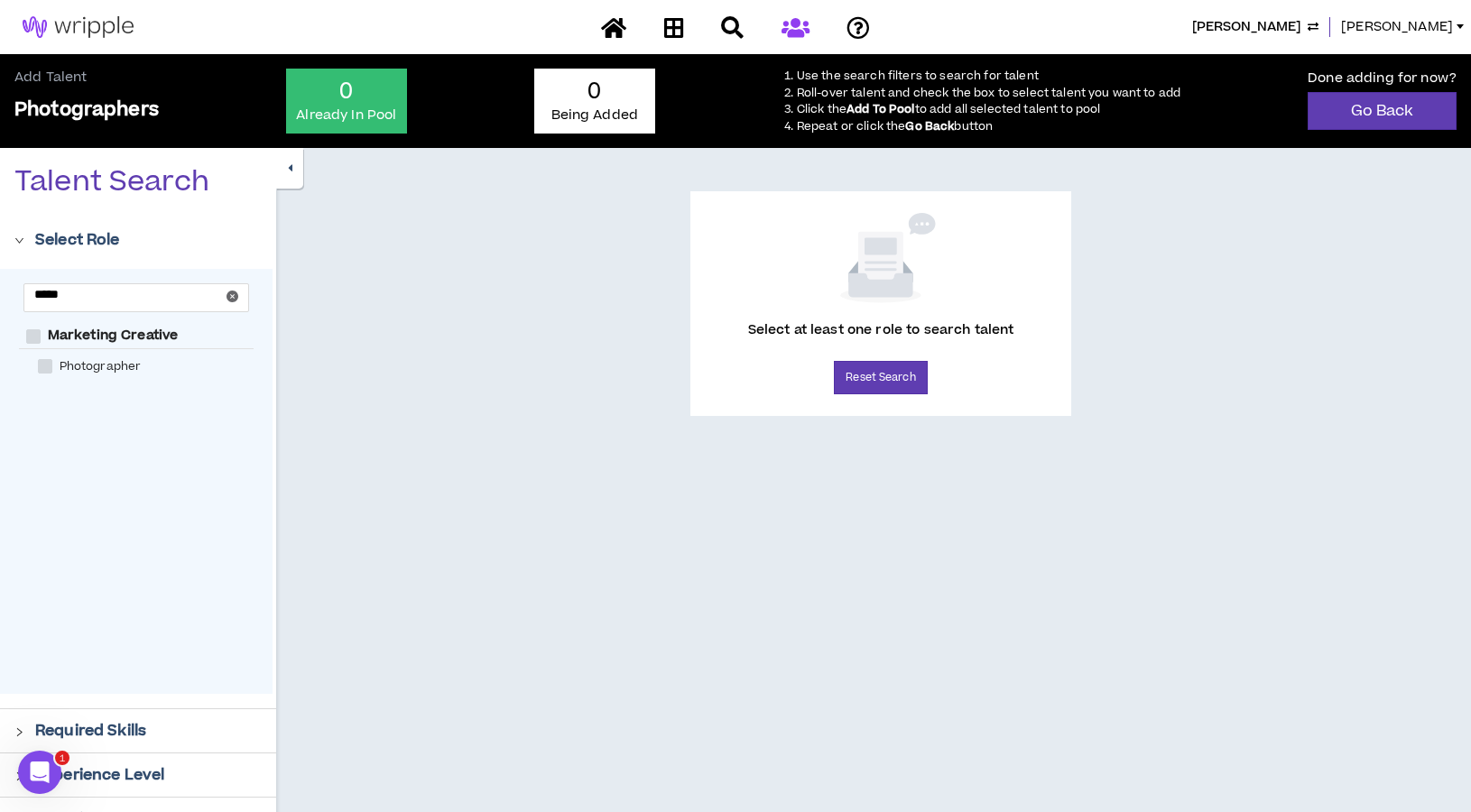 click at bounding box center (45, 366) 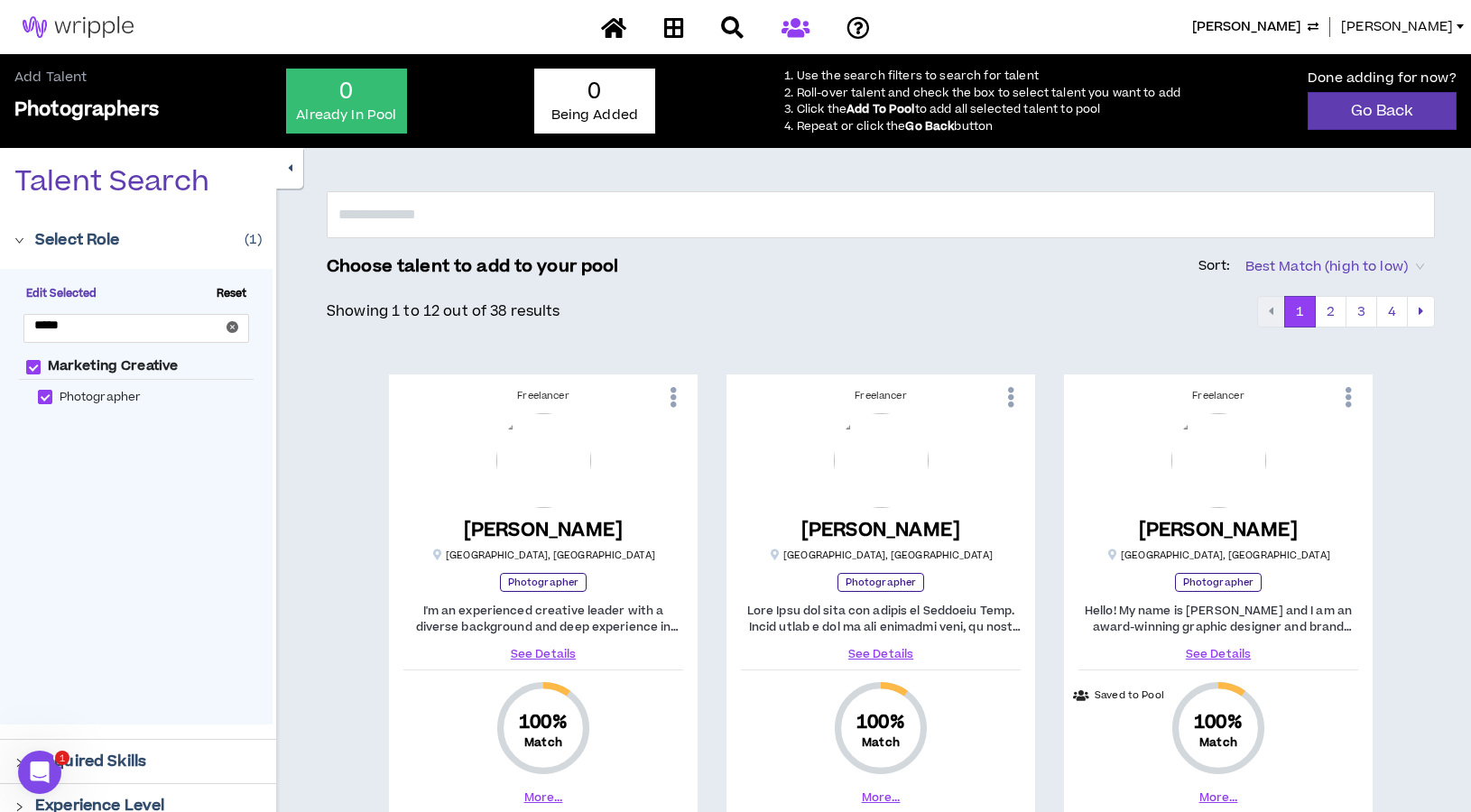 click 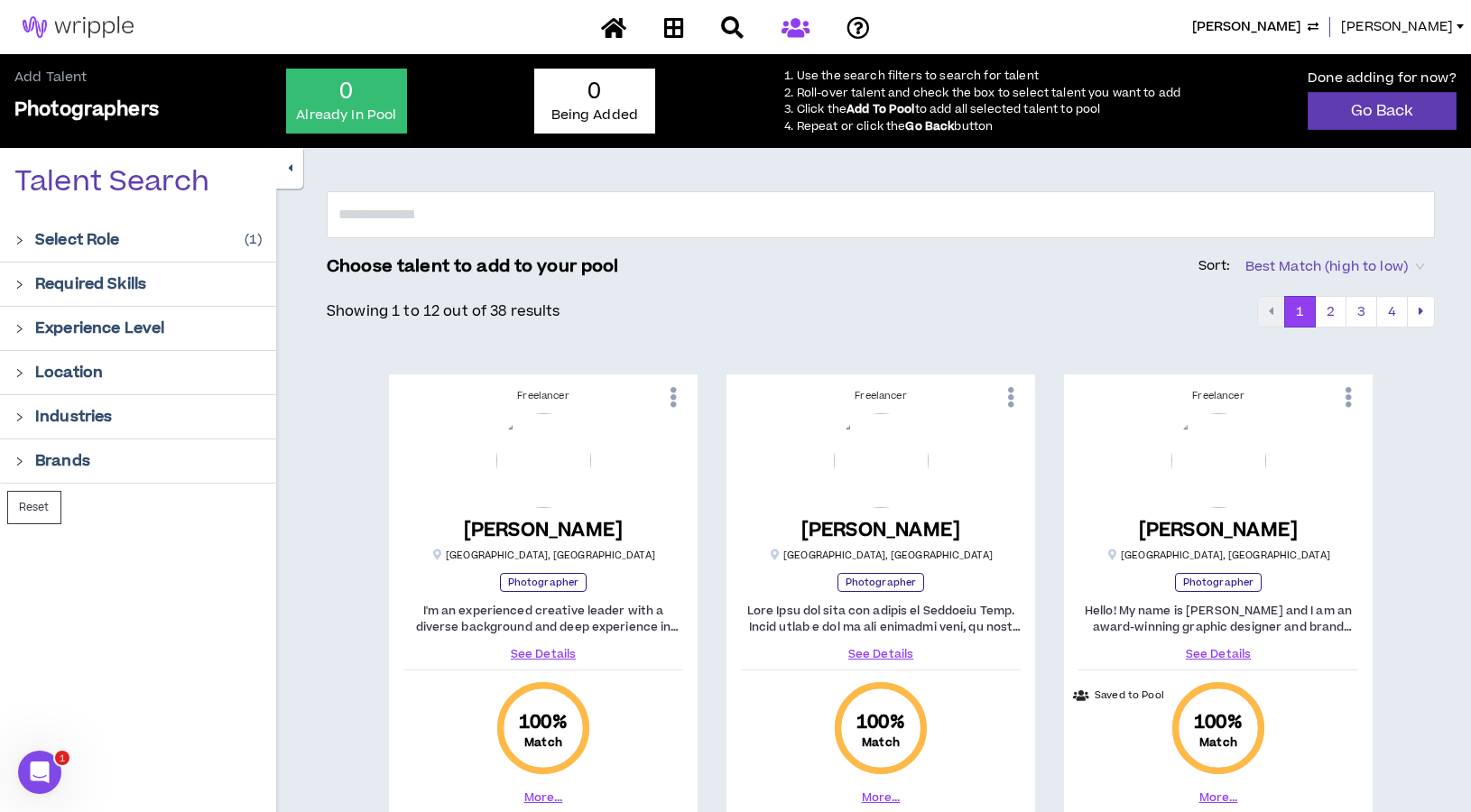 click 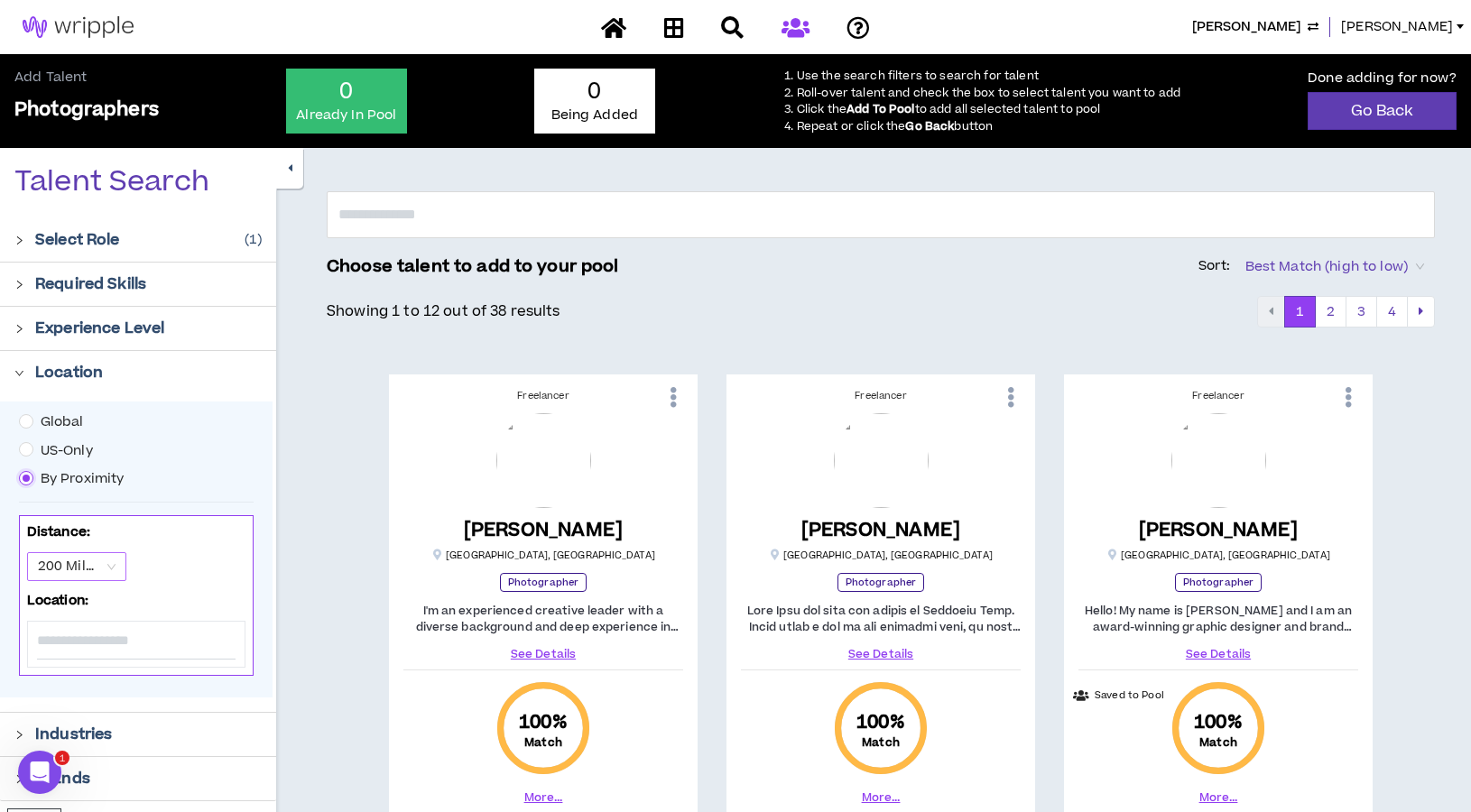 click on "200 Miles" at bounding box center (77, 567) 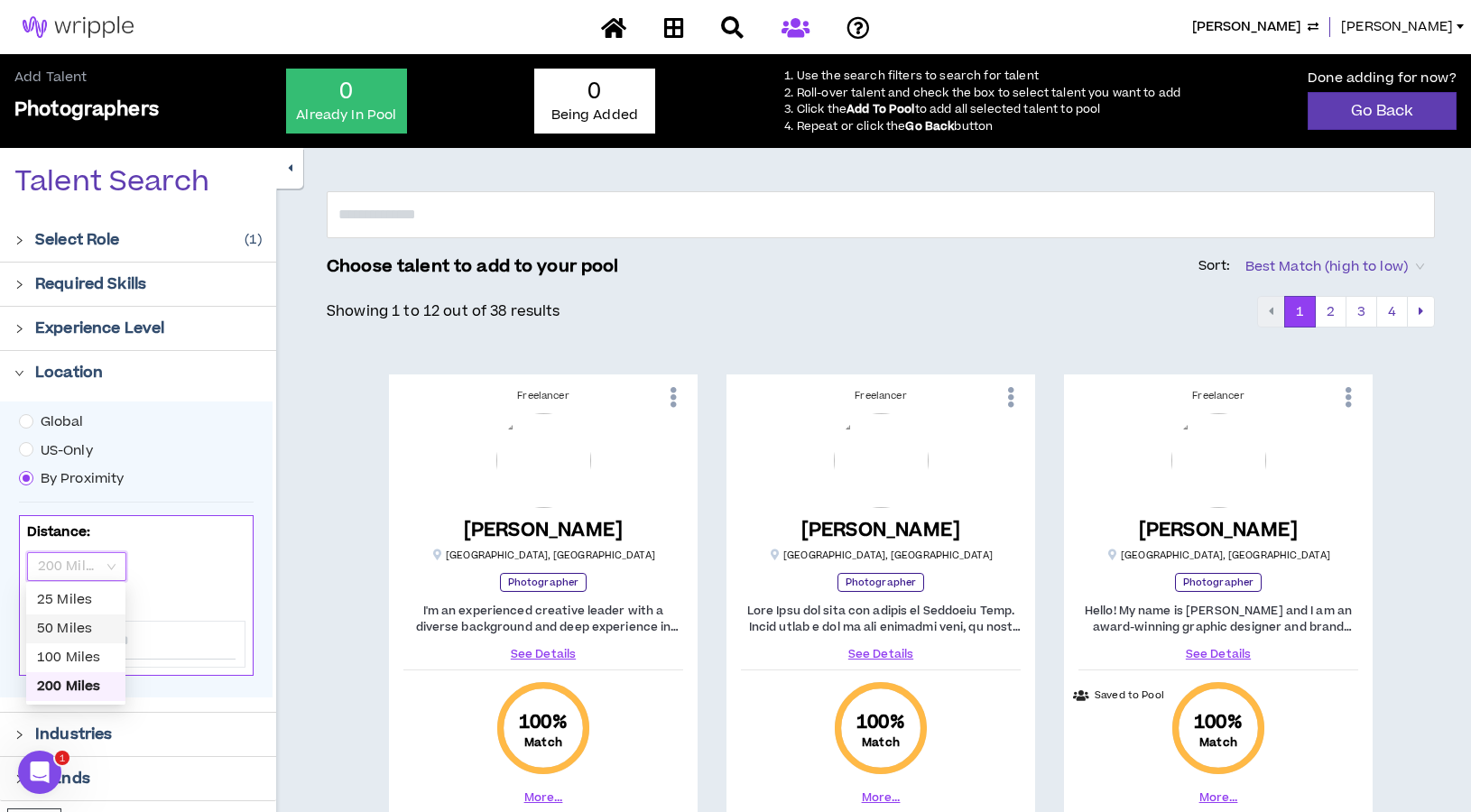 click on "50 Miles" at bounding box center (76, 629) 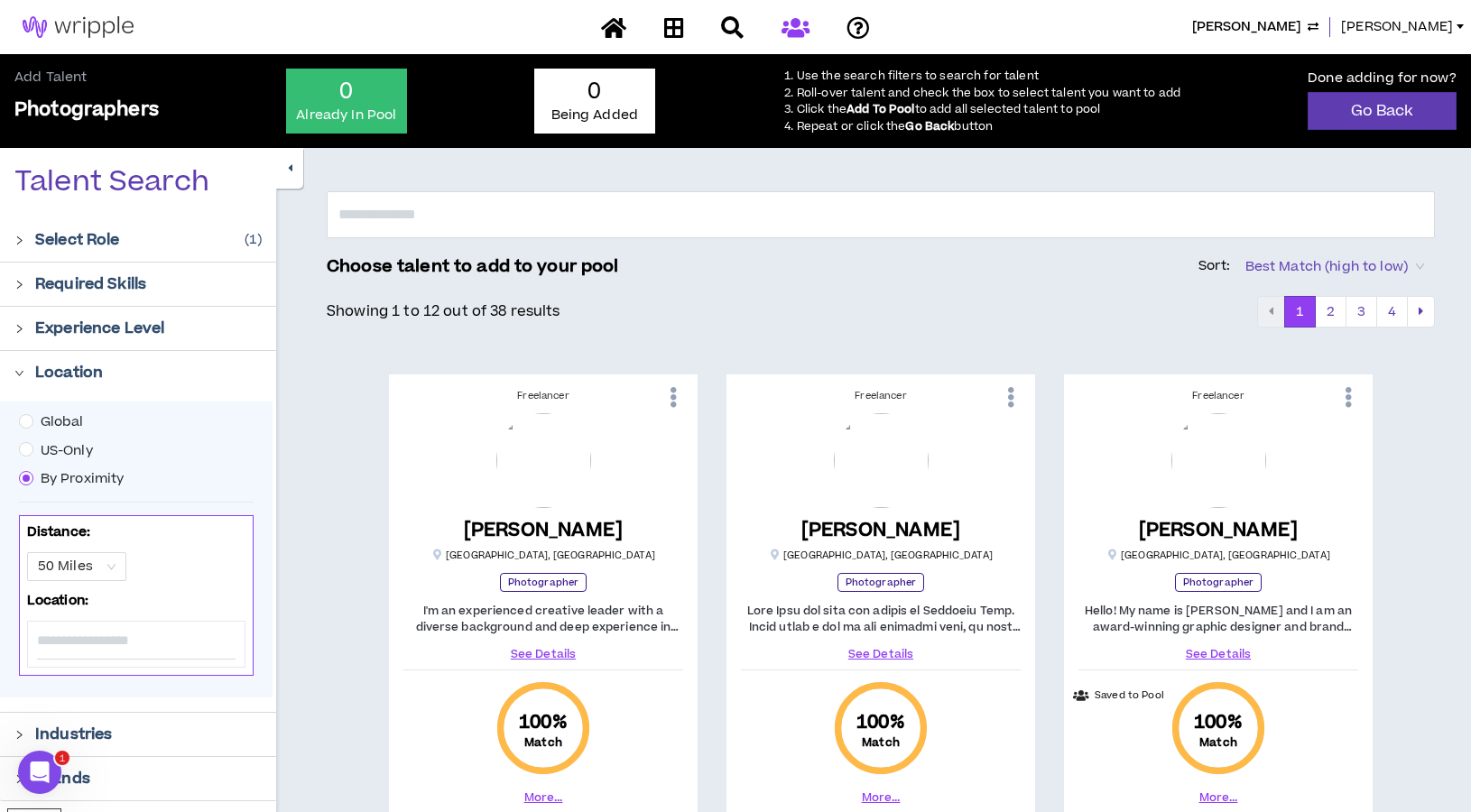 click at bounding box center [136, 641] 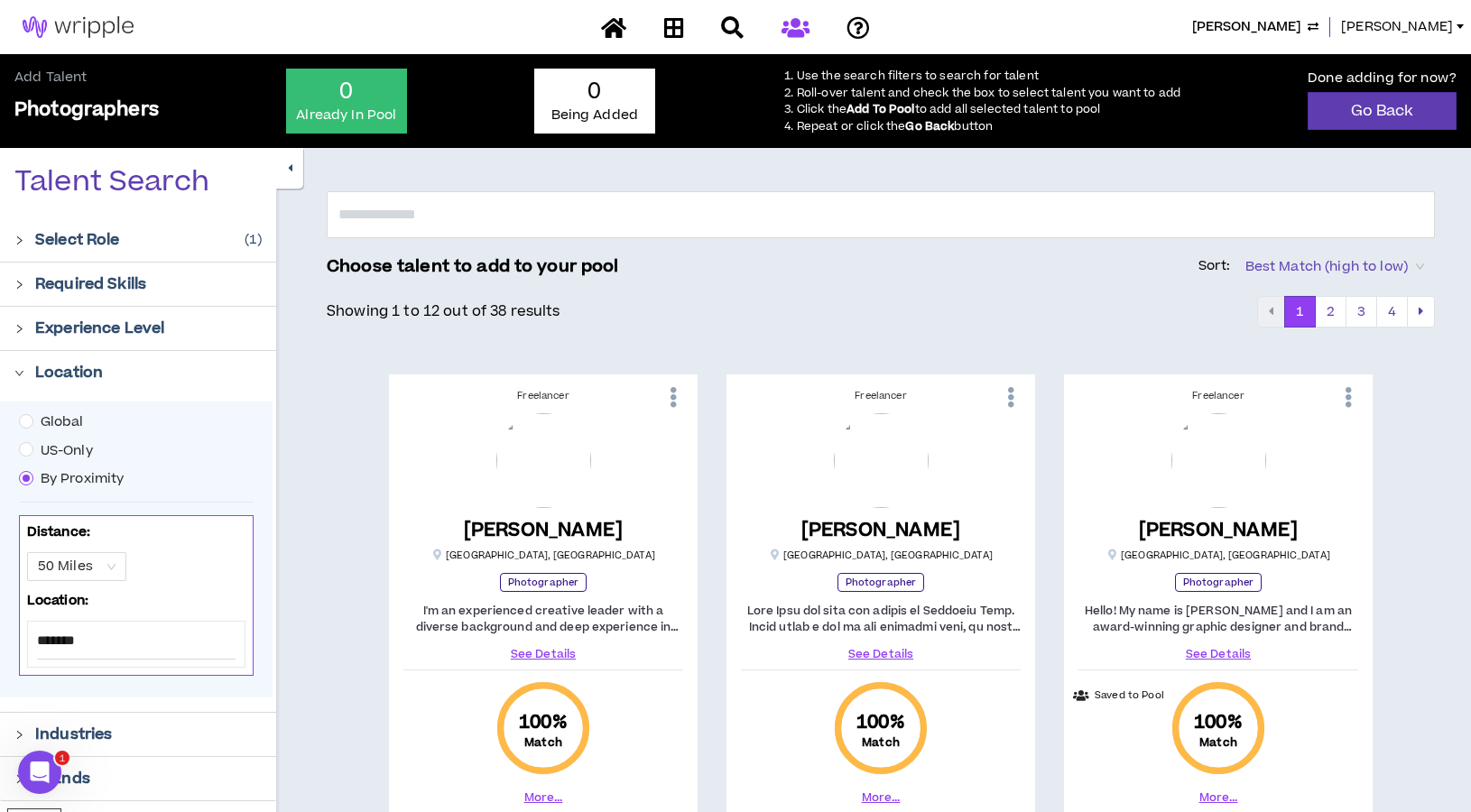click on "*******" at bounding box center (136, 641) 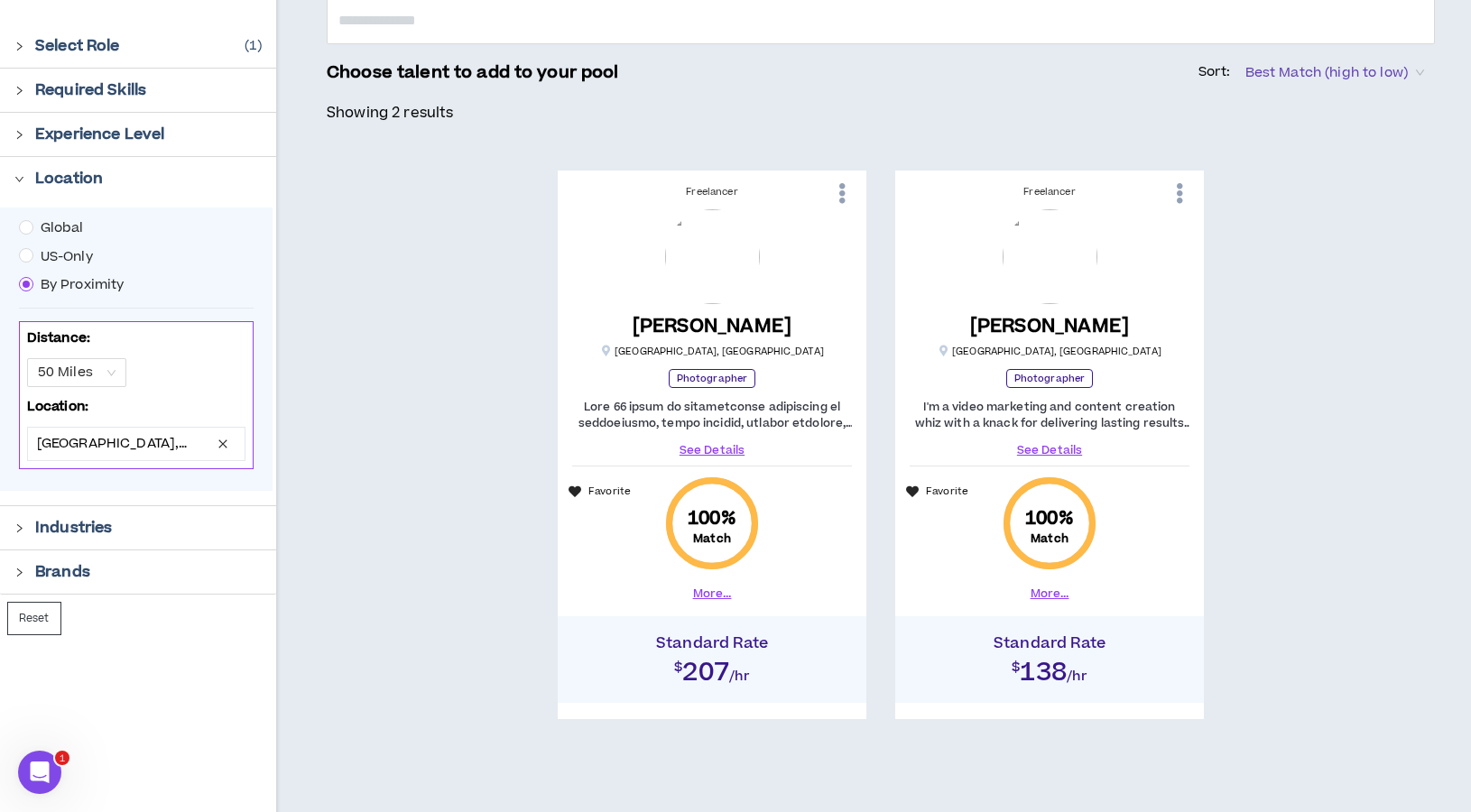 scroll, scrollTop: 192, scrollLeft: 0, axis: vertical 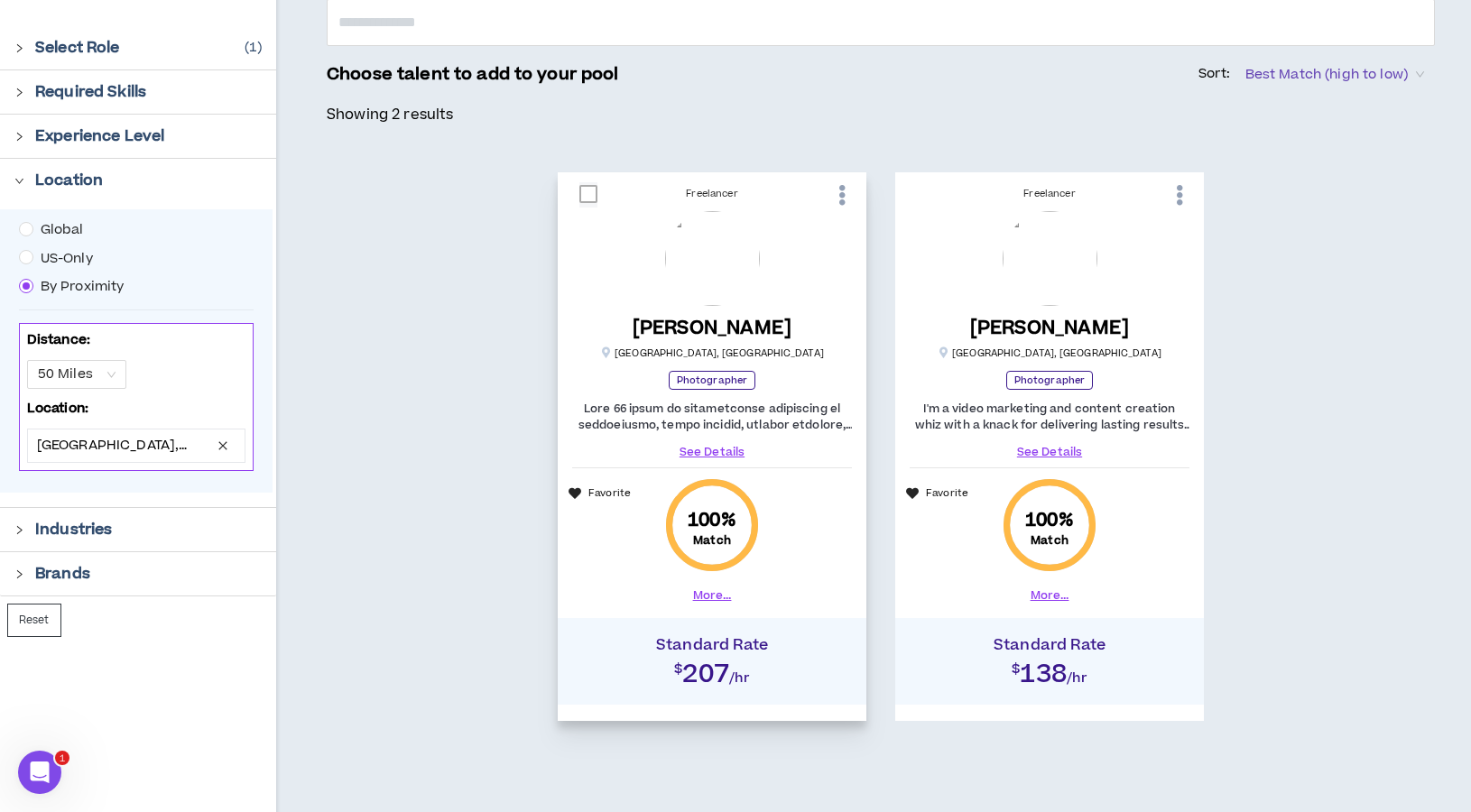 click at bounding box center [588, 194] 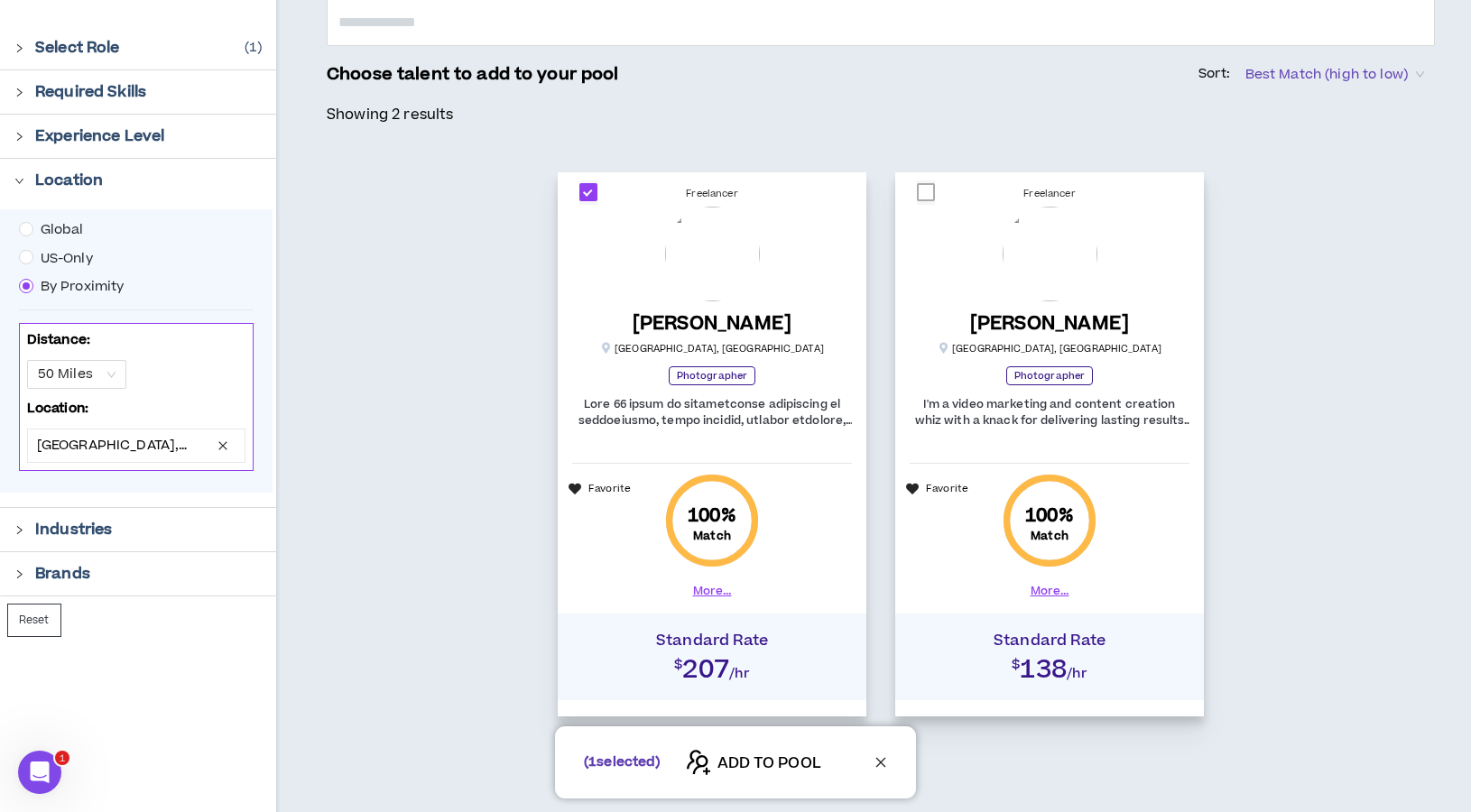 click at bounding box center [926, 192] 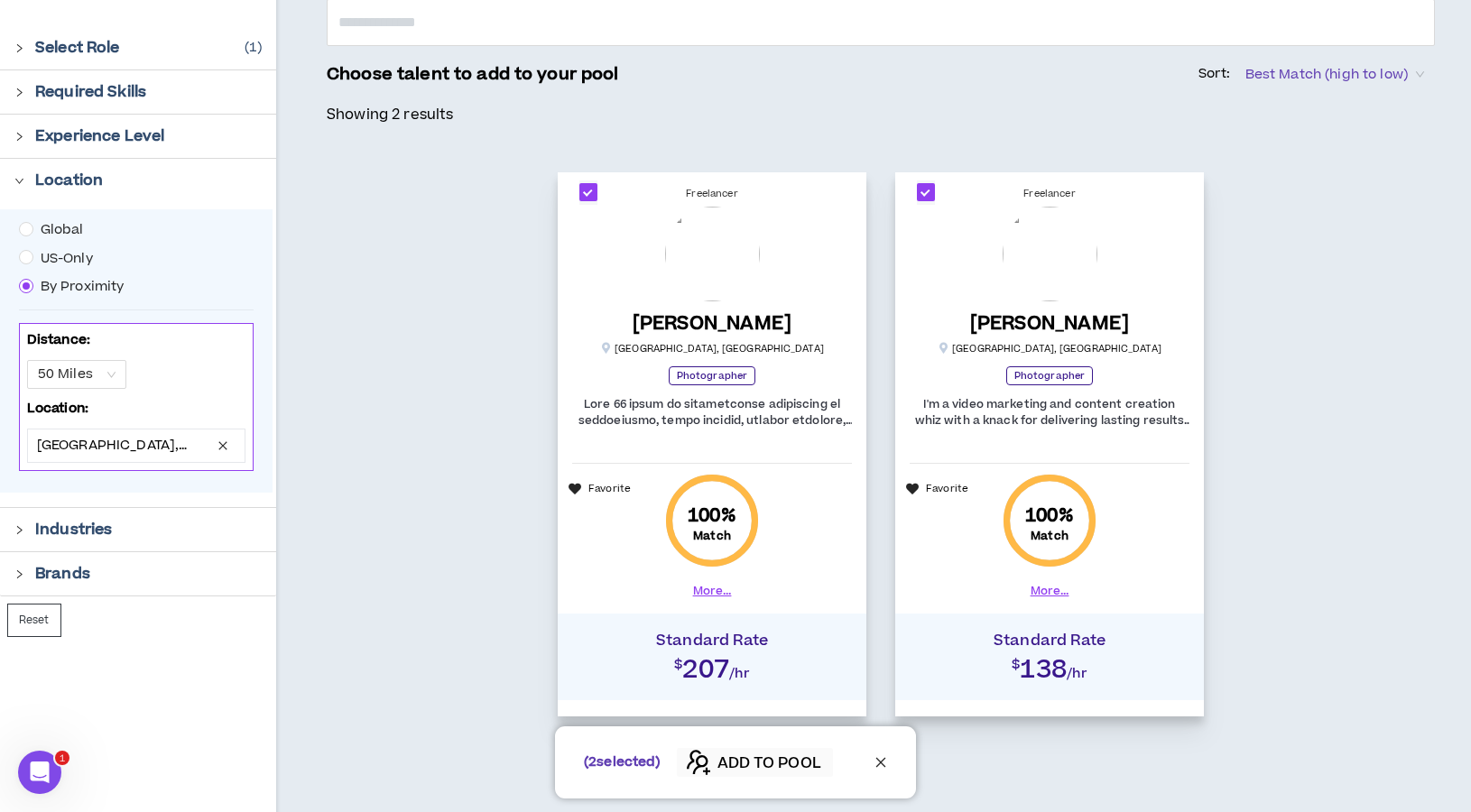 click on "ADD TO POOL" at bounding box center (769, 763) 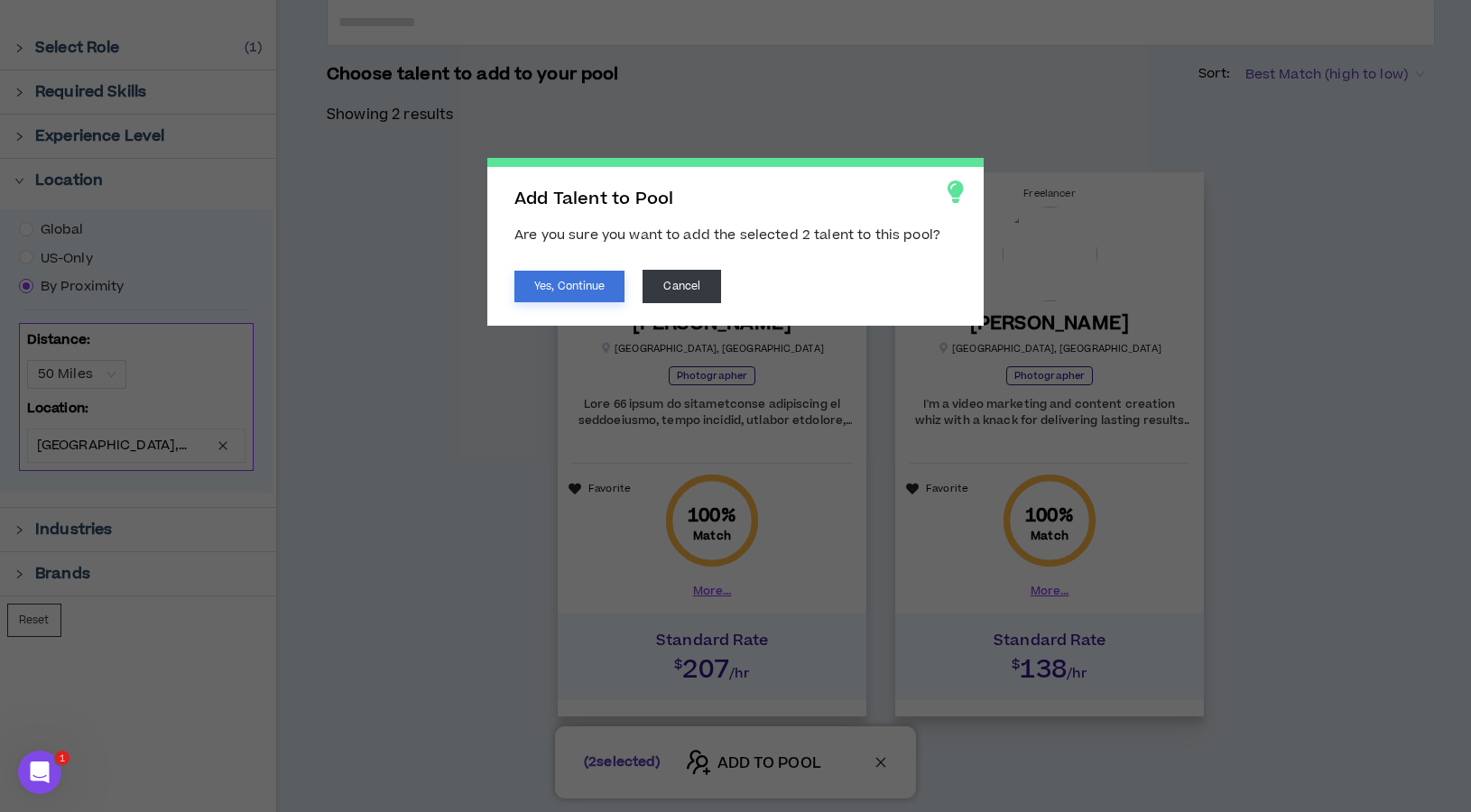 click on "Yes, Continue" at bounding box center [569, 286] 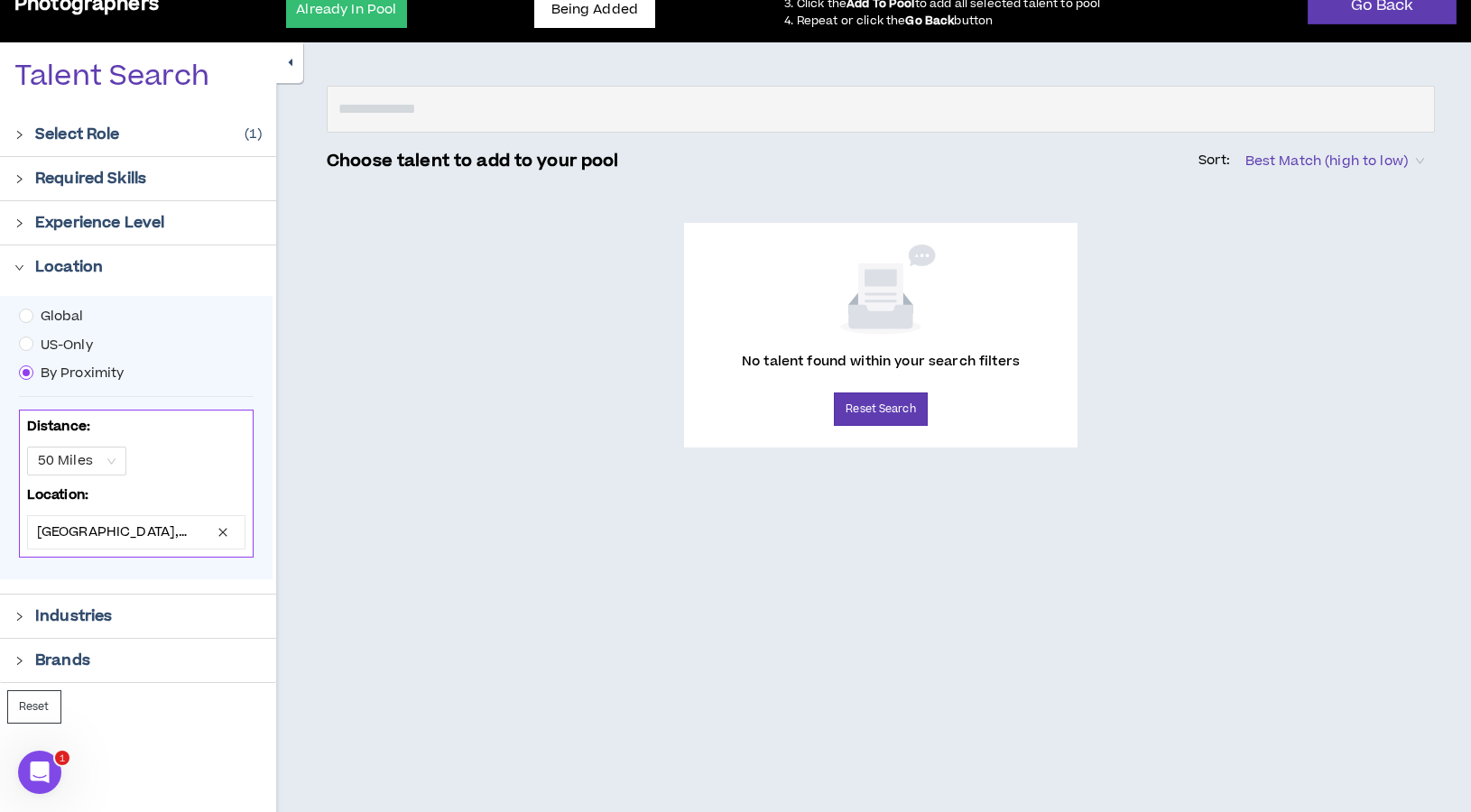 scroll, scrollTop: 0, scrollLeft: 0, axis: both 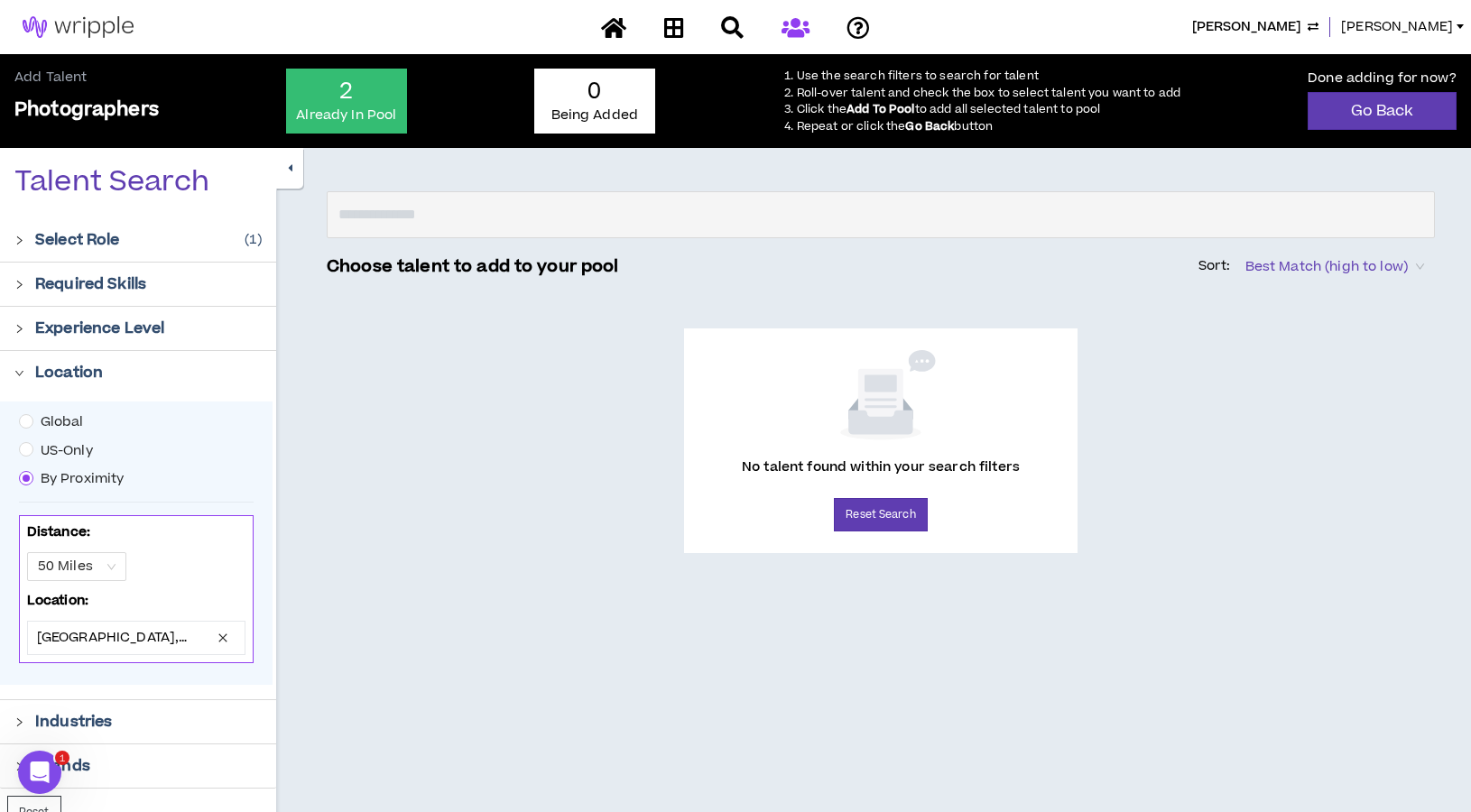 click at bounding box center (736, 27) 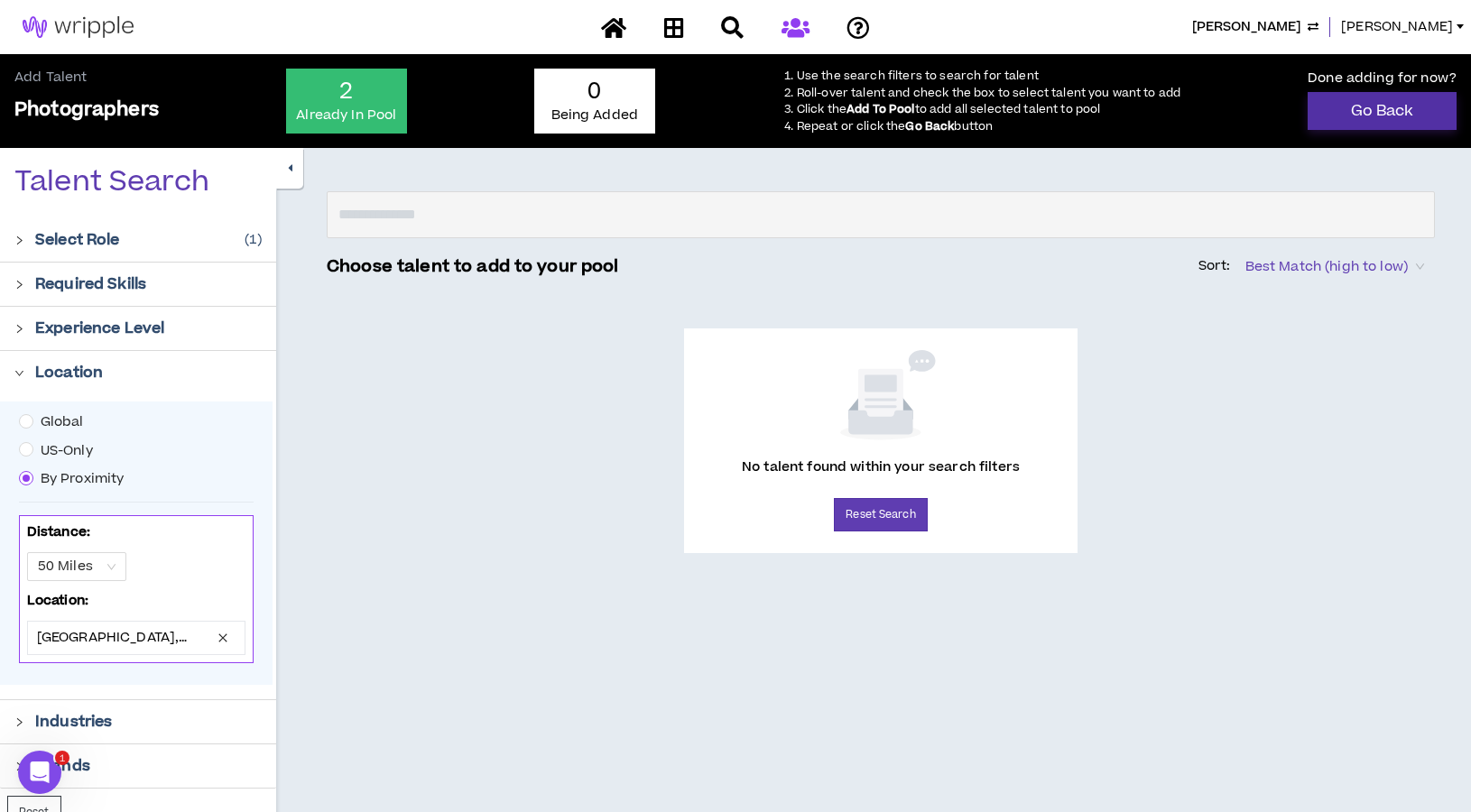 click on "Go Back" at bounding box center (1382, 111) 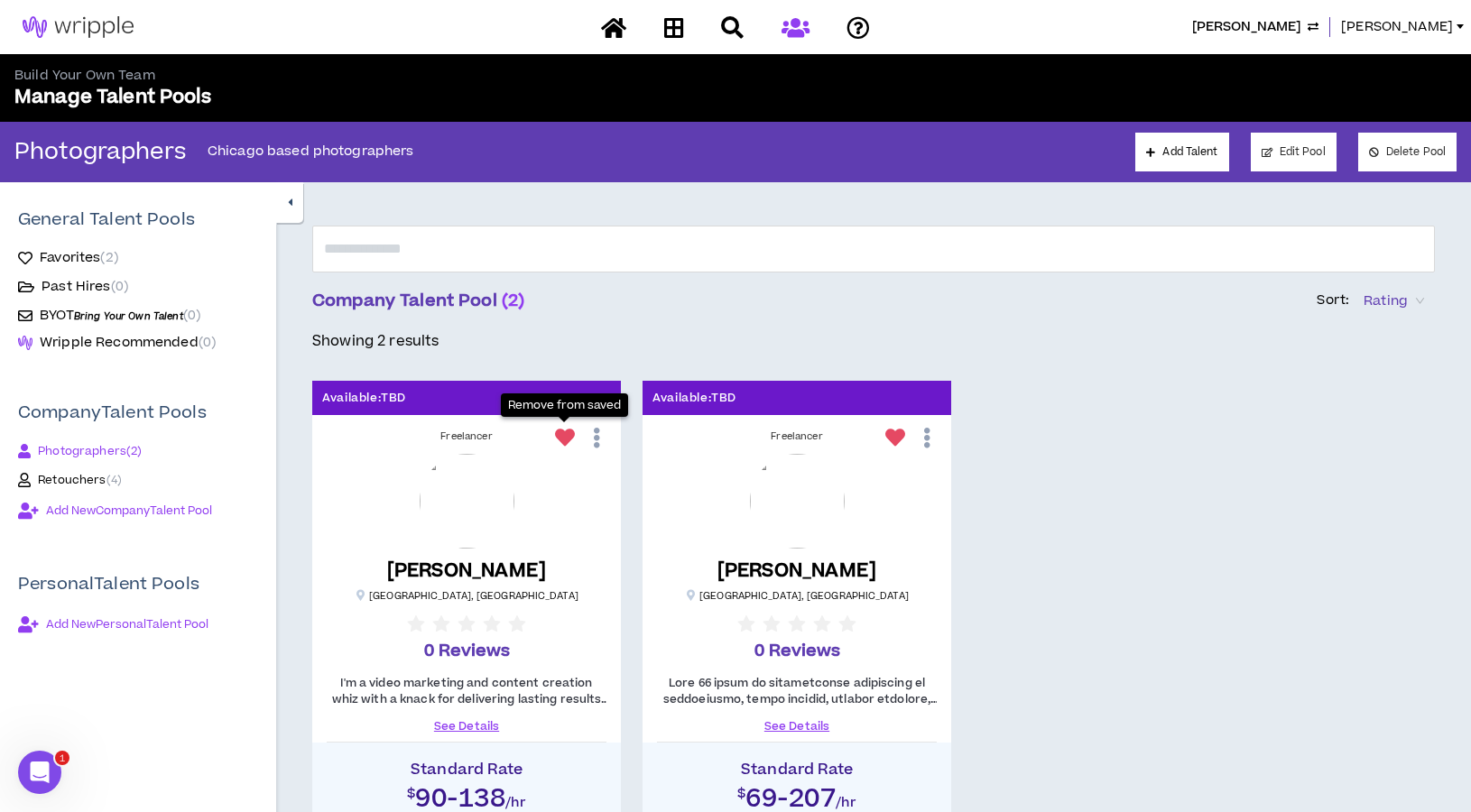 click at bounding box center [565, 438] 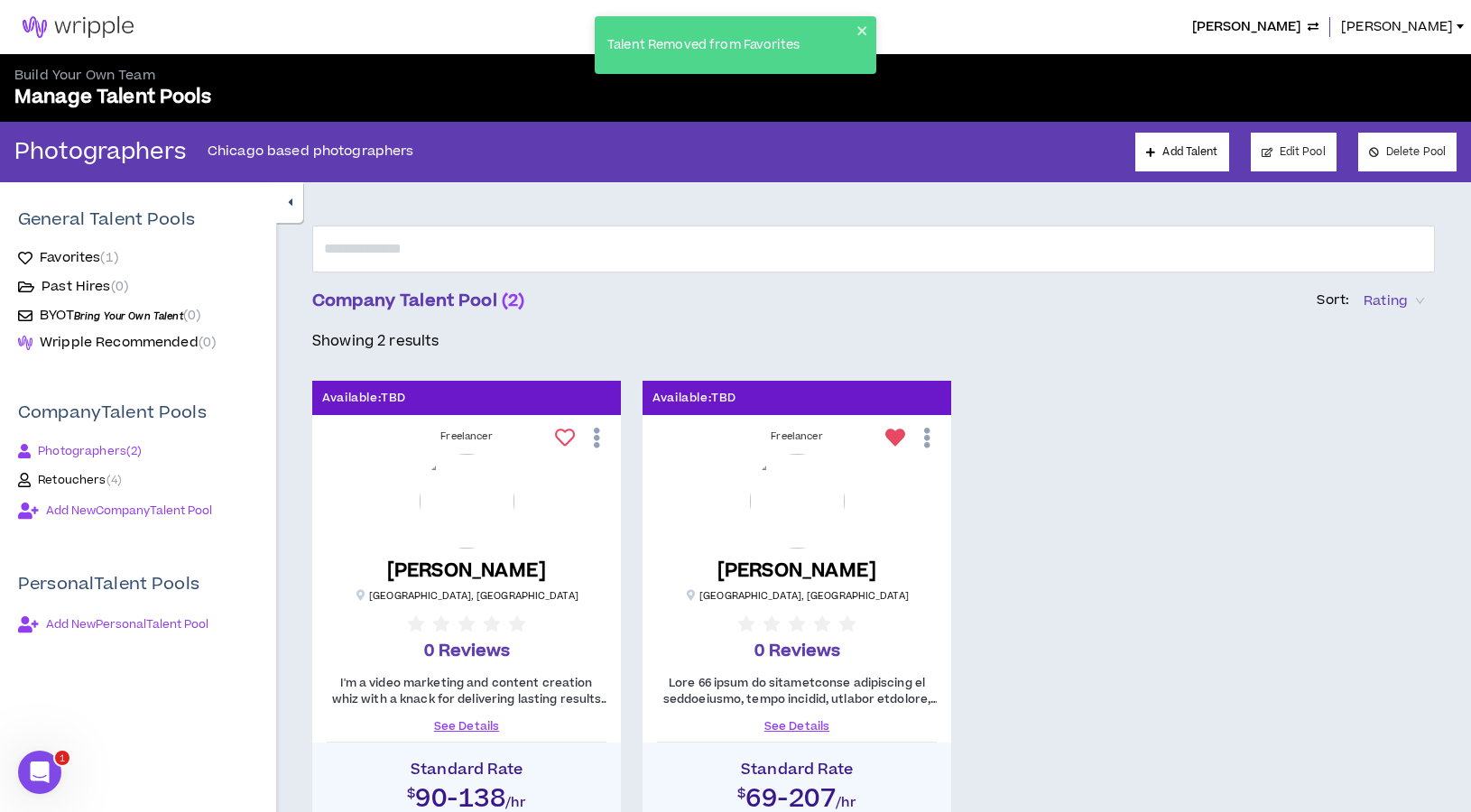 click on "Freelancer" at bounding box center [797, 437] 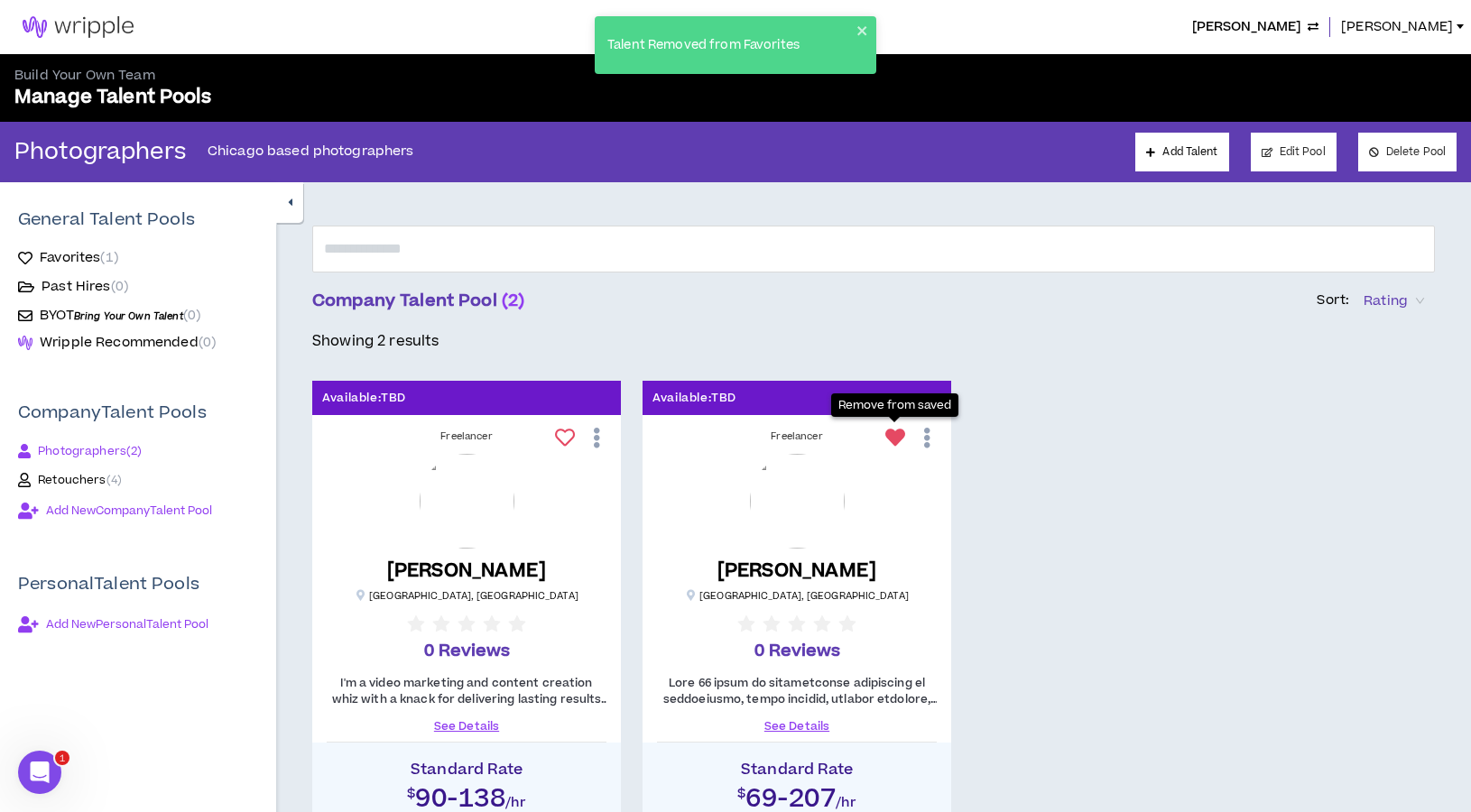 click at bounding box center (895, 438) 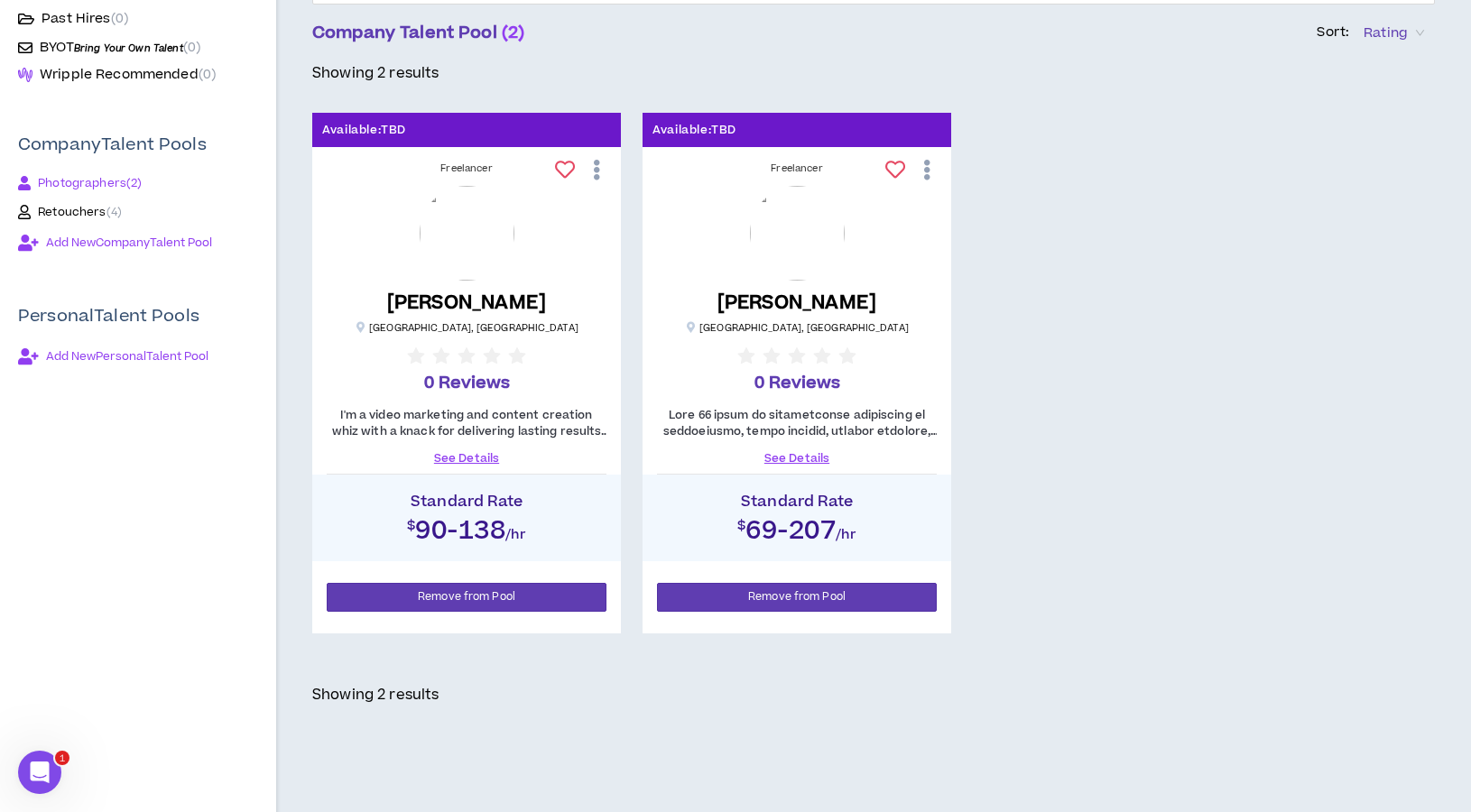 scroll, scrollTop: 265, scrollLeft: 0, axis: vertical 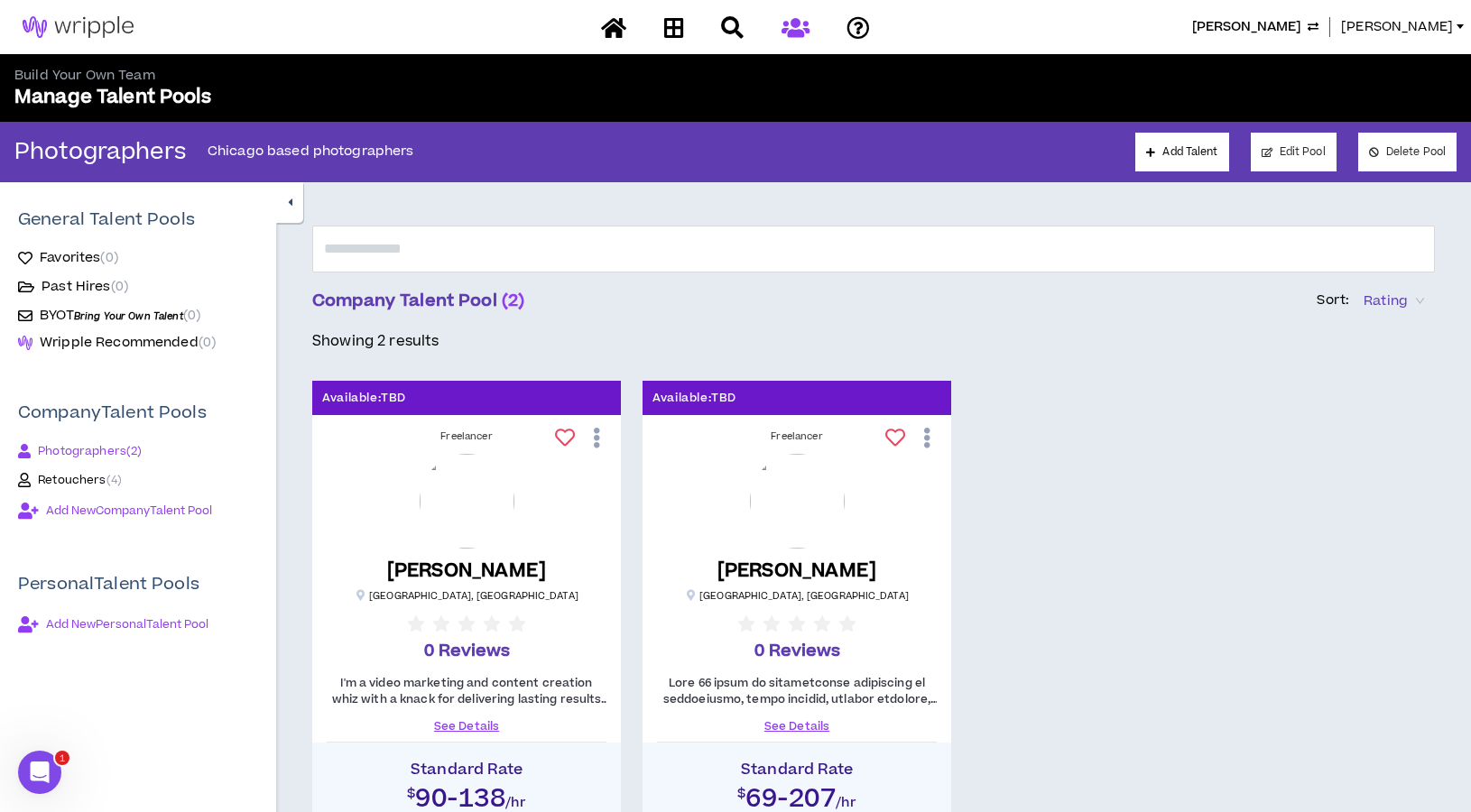 click on "[PERSON_NAME]" at bounding box center [736, 27] 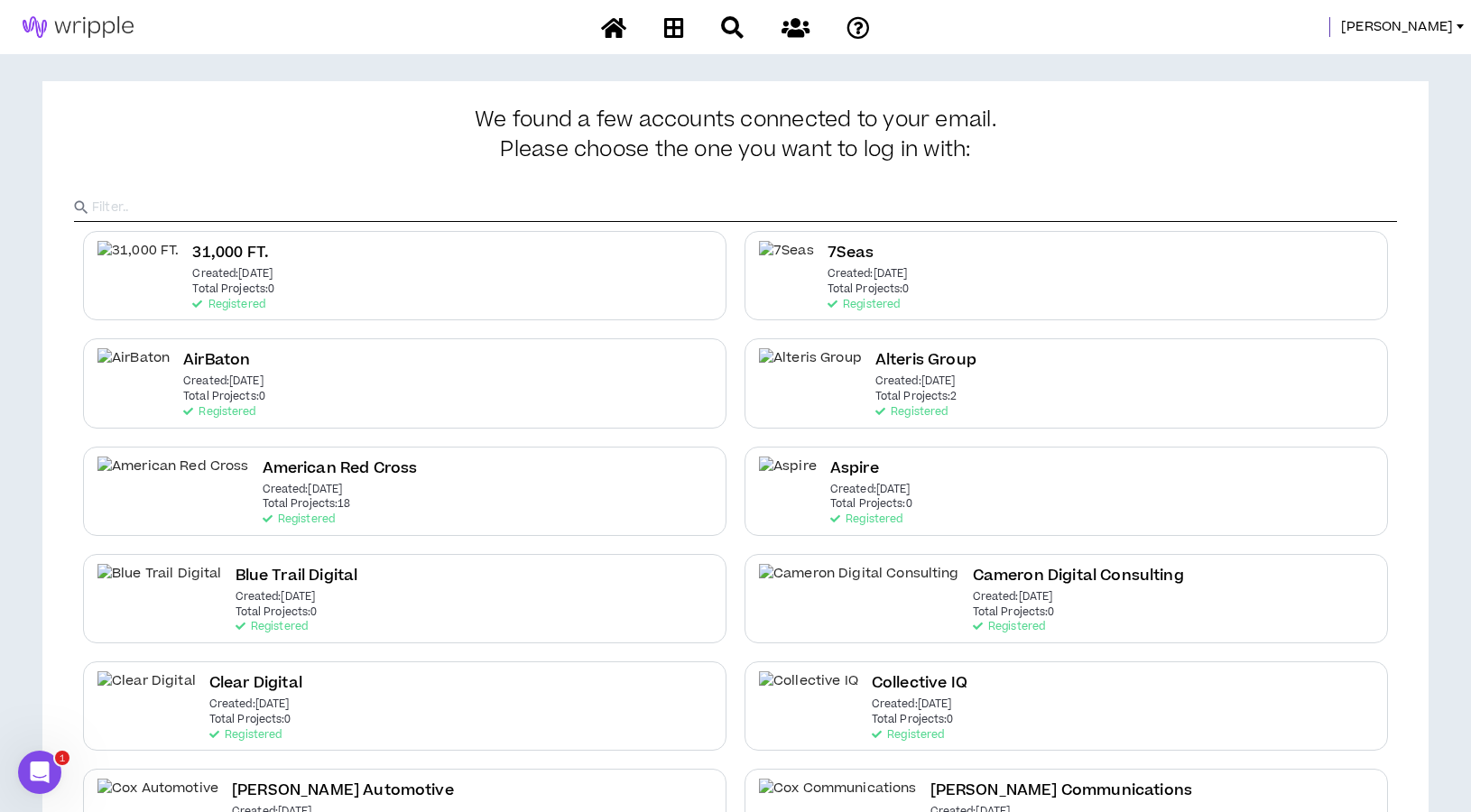 click at bounding box center [745, 208] 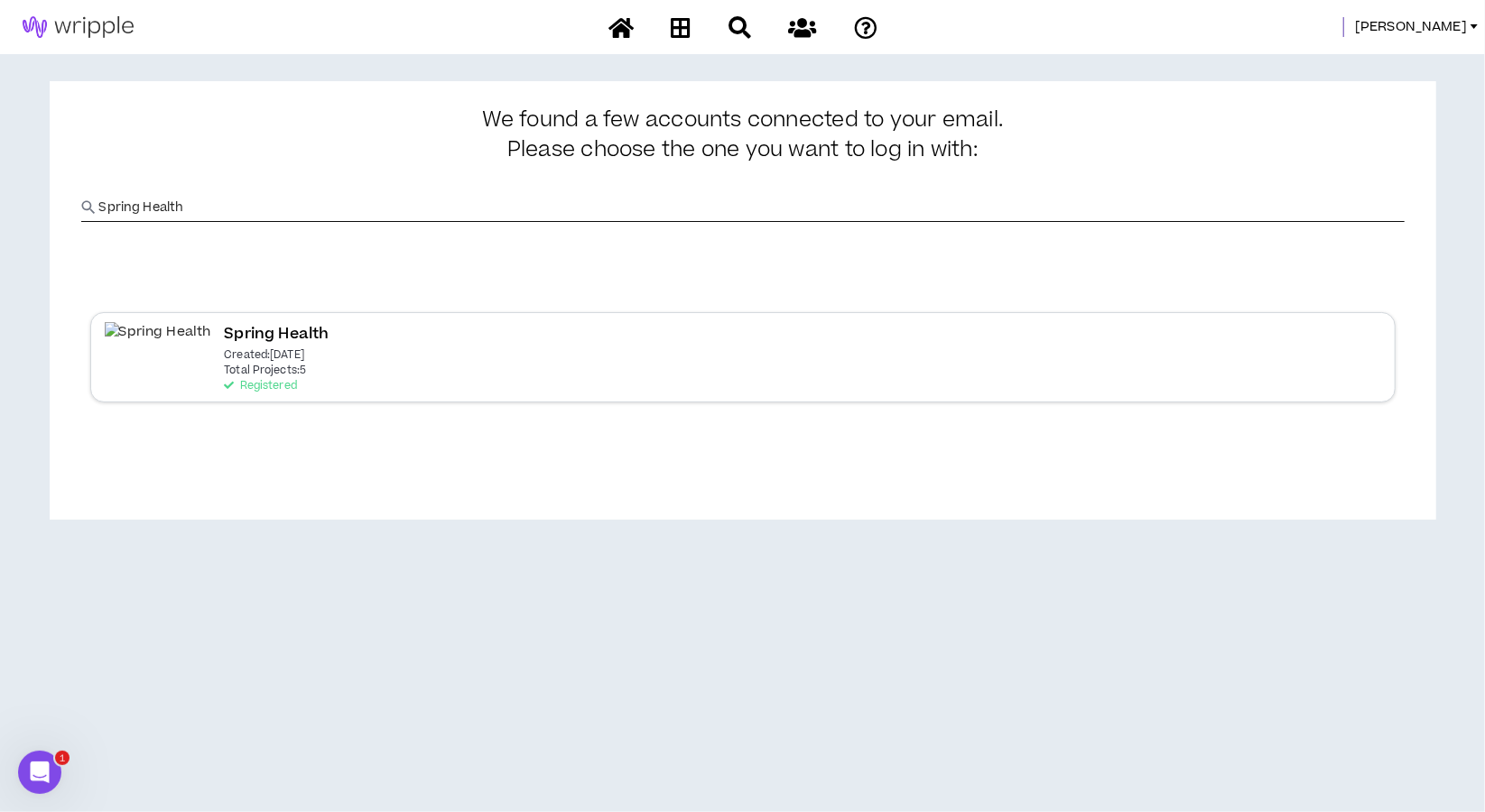 type on "Spring Health" 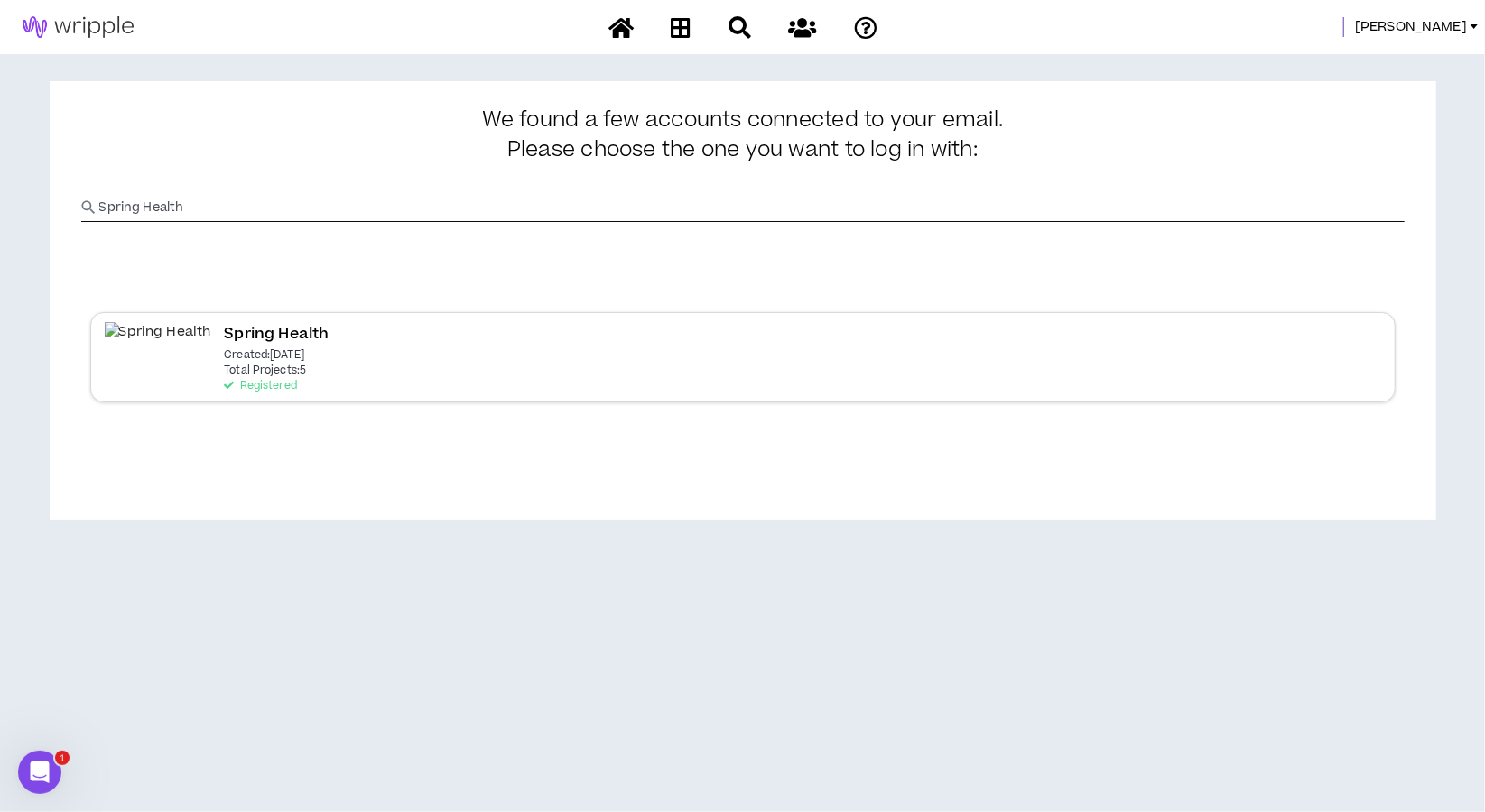 click on "Total Projects:  5" at bounding box center [265, 371] 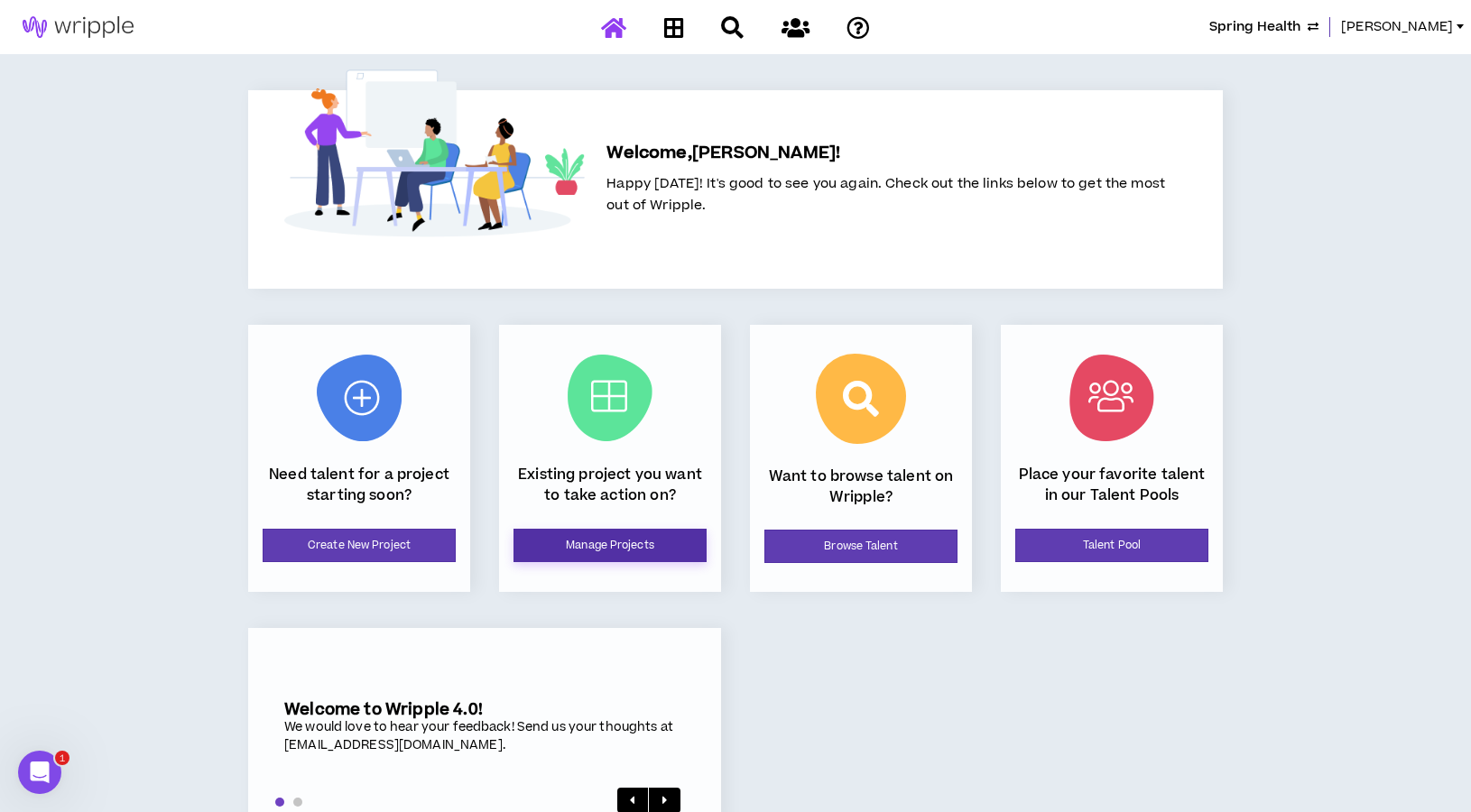 click on "Manage Projects" at bounding box center (610, 545) 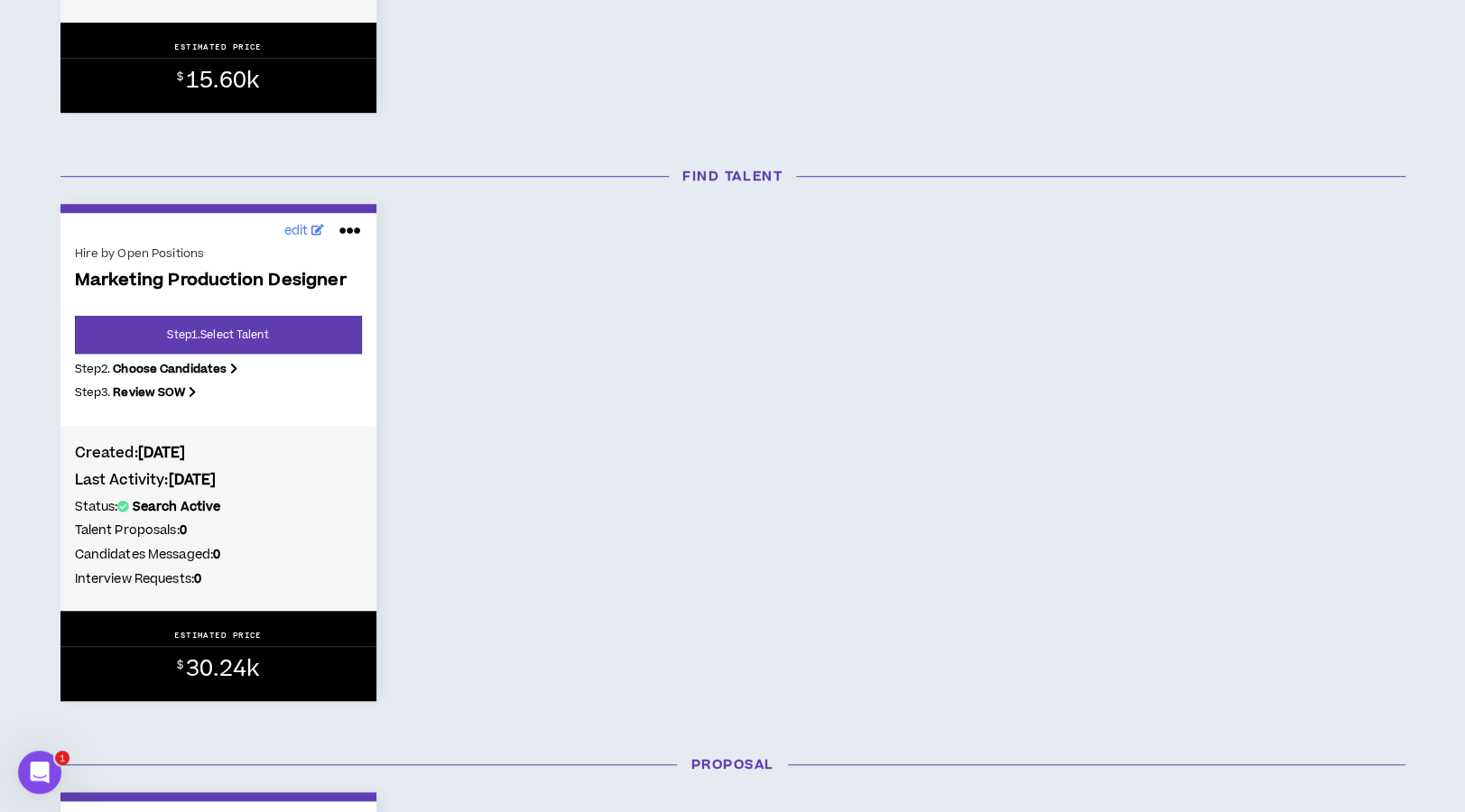 scroll, scrollTop: 697, scrollLeft: 0, axis: vertical 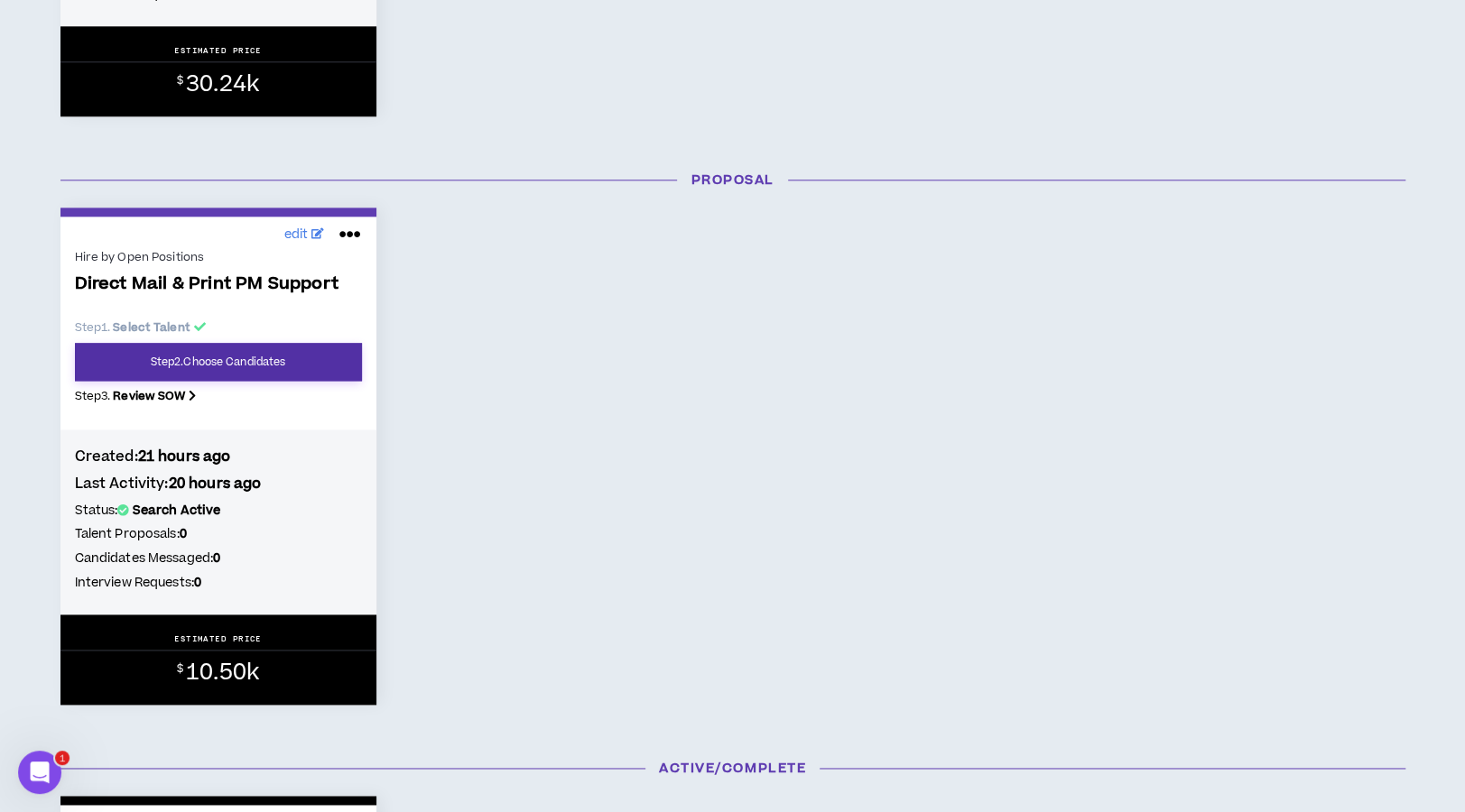 click on "Step  2 .  Choose Candidates" at bounding box center [218, 362] 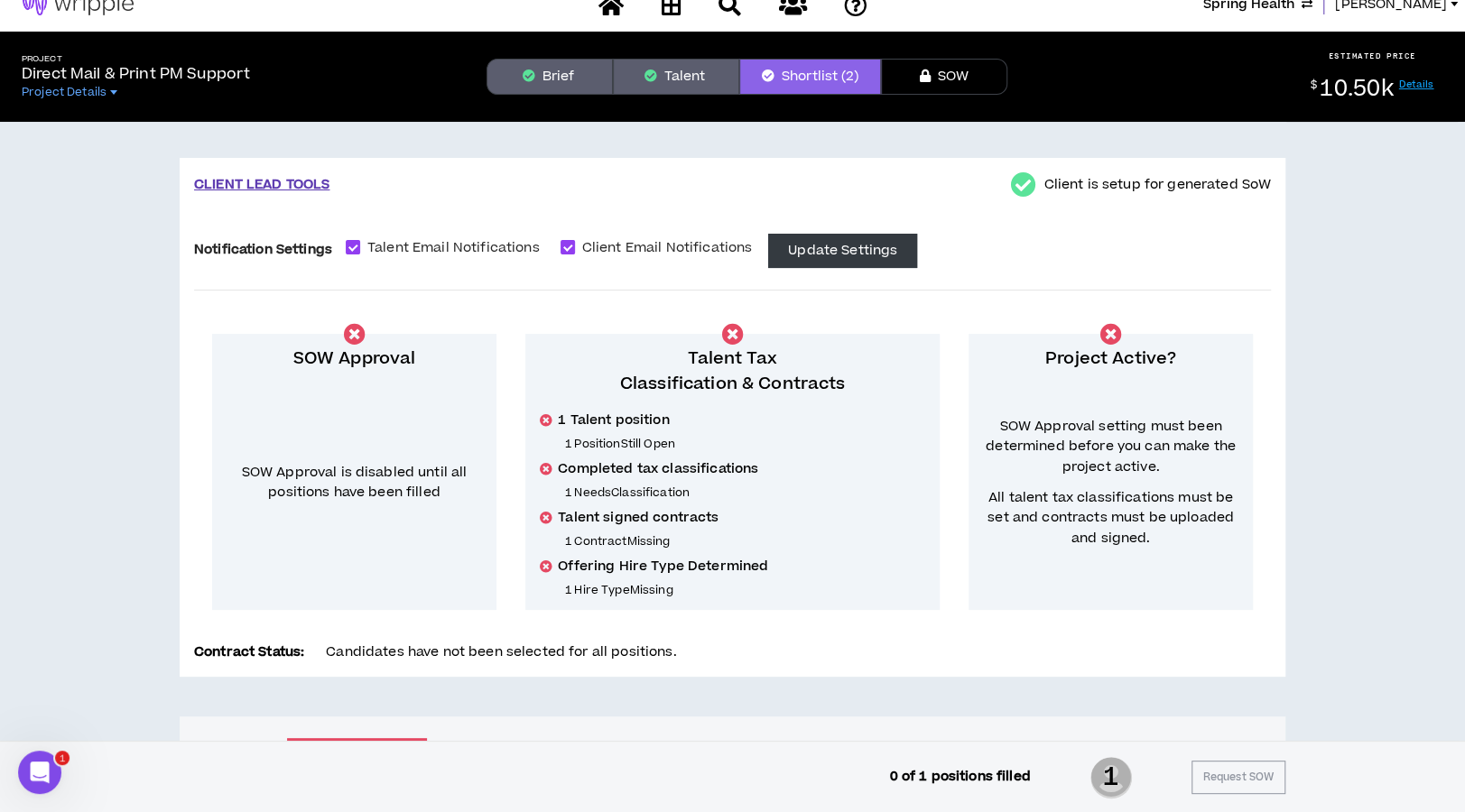 scroll, scrollTop: 0, scrollLeft: 0, axis: both 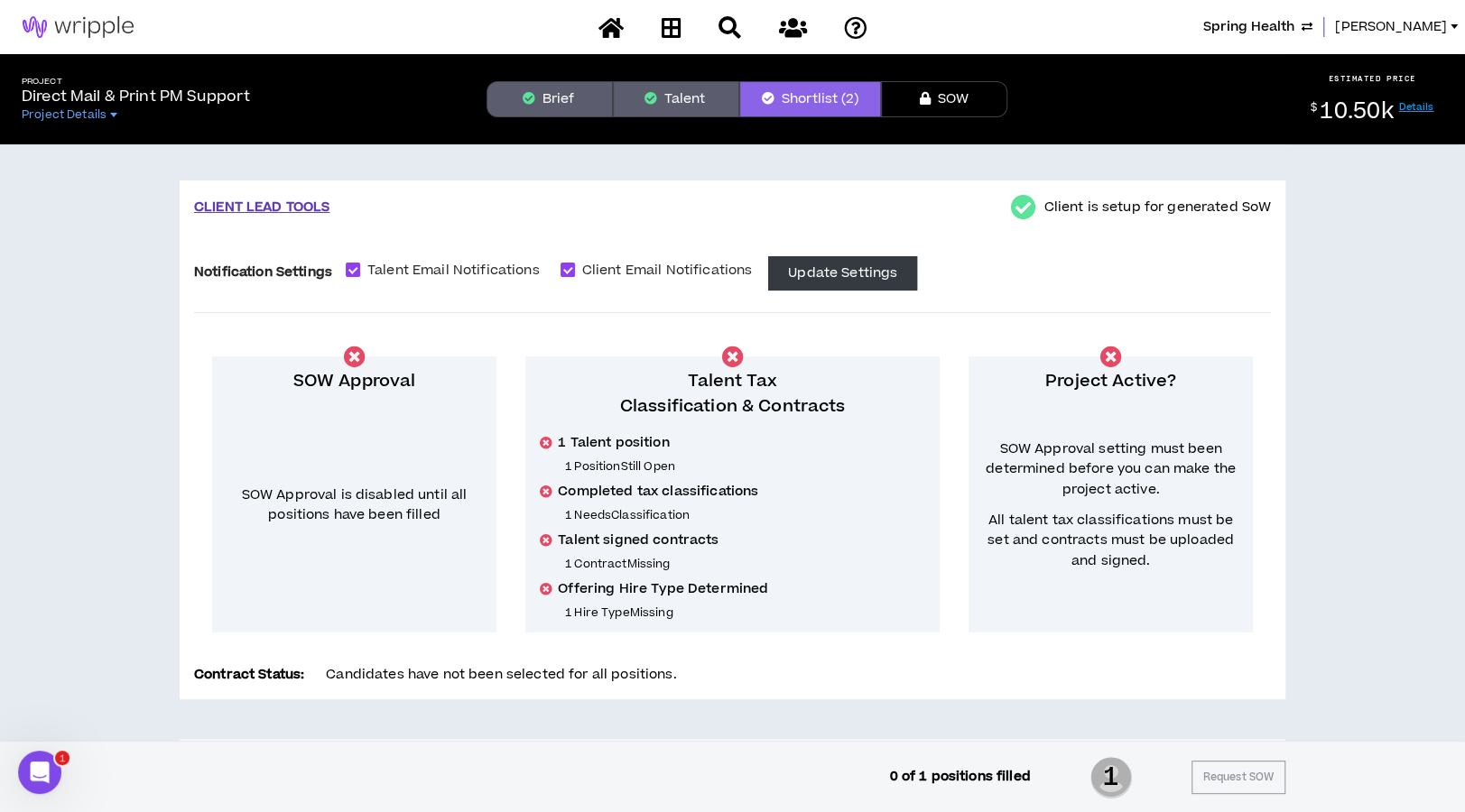 click on "Brief" at bounding box center [550, 99] 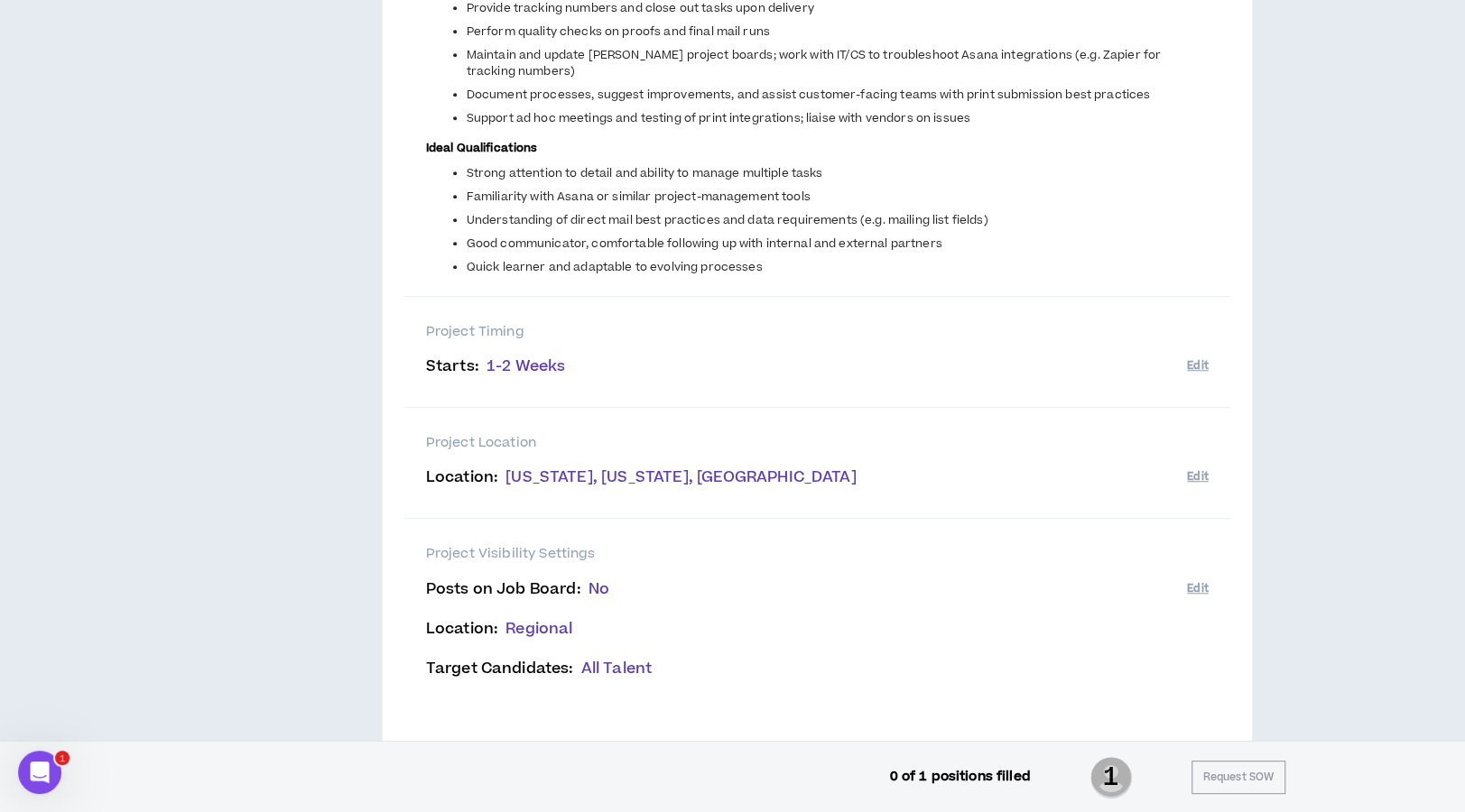 scroll, scrollTop: 738, scrollLeft: 0, axis: vertical 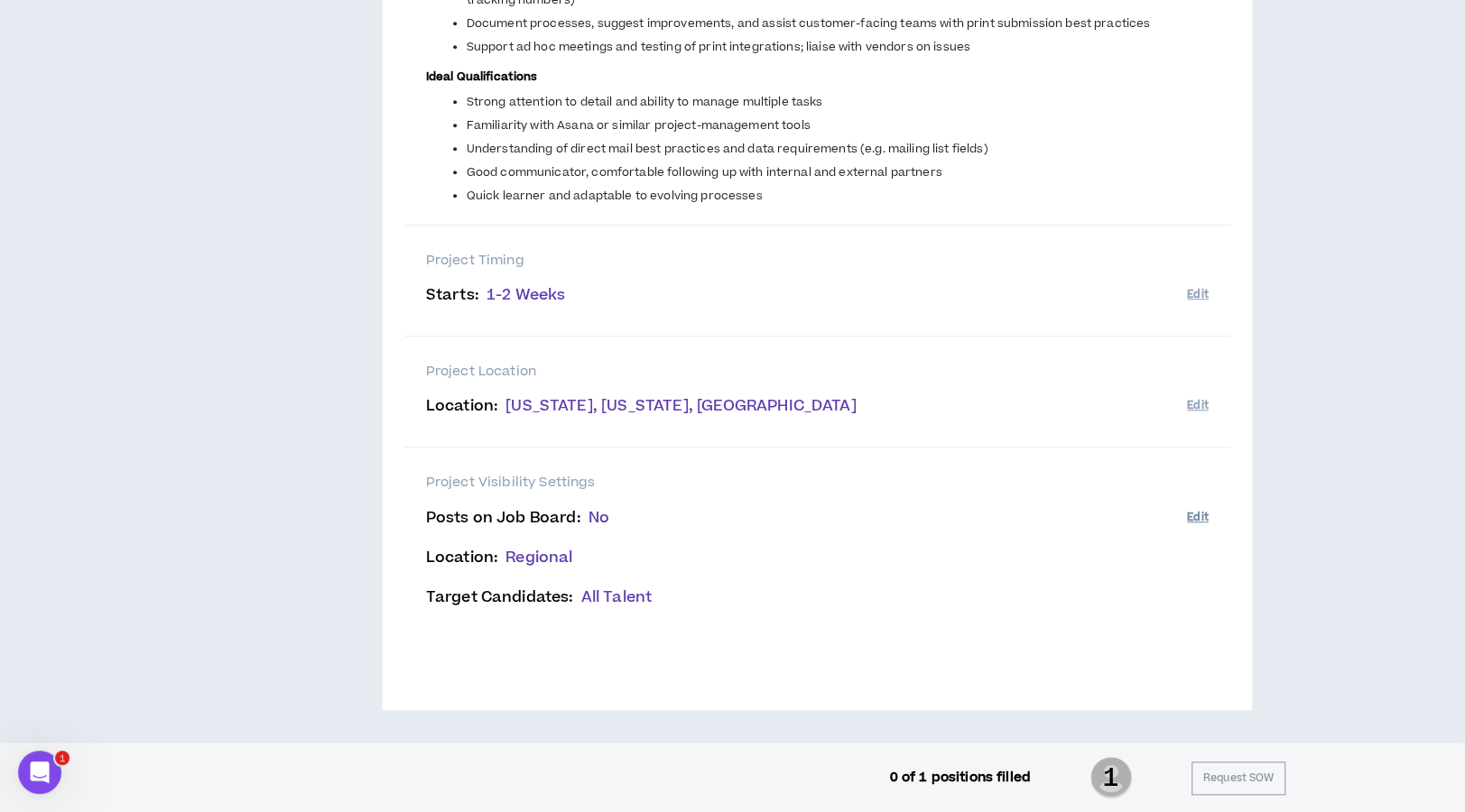 click on "Edit" at bounding box center [1197, 517] 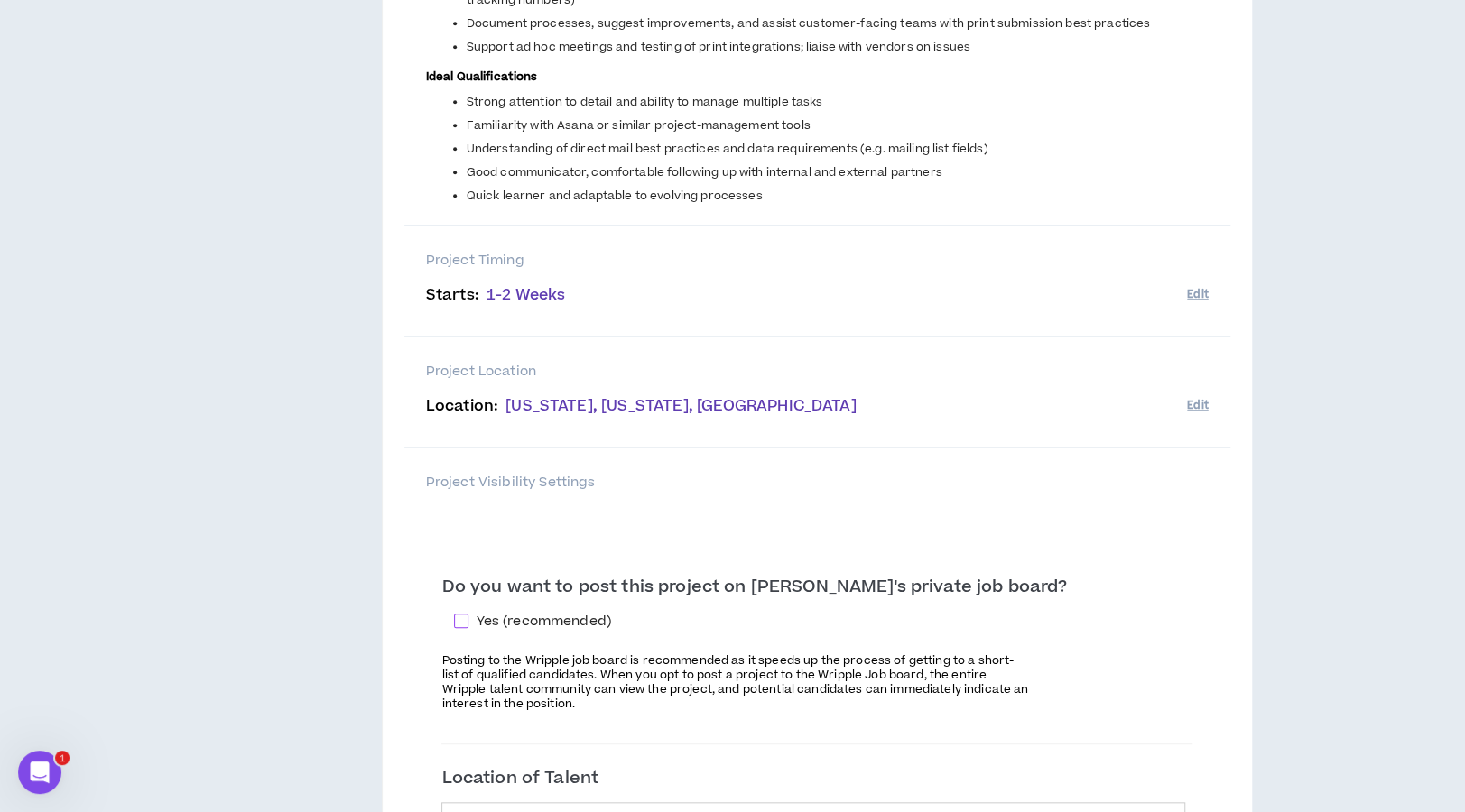 click at bounding box center [461, 621] 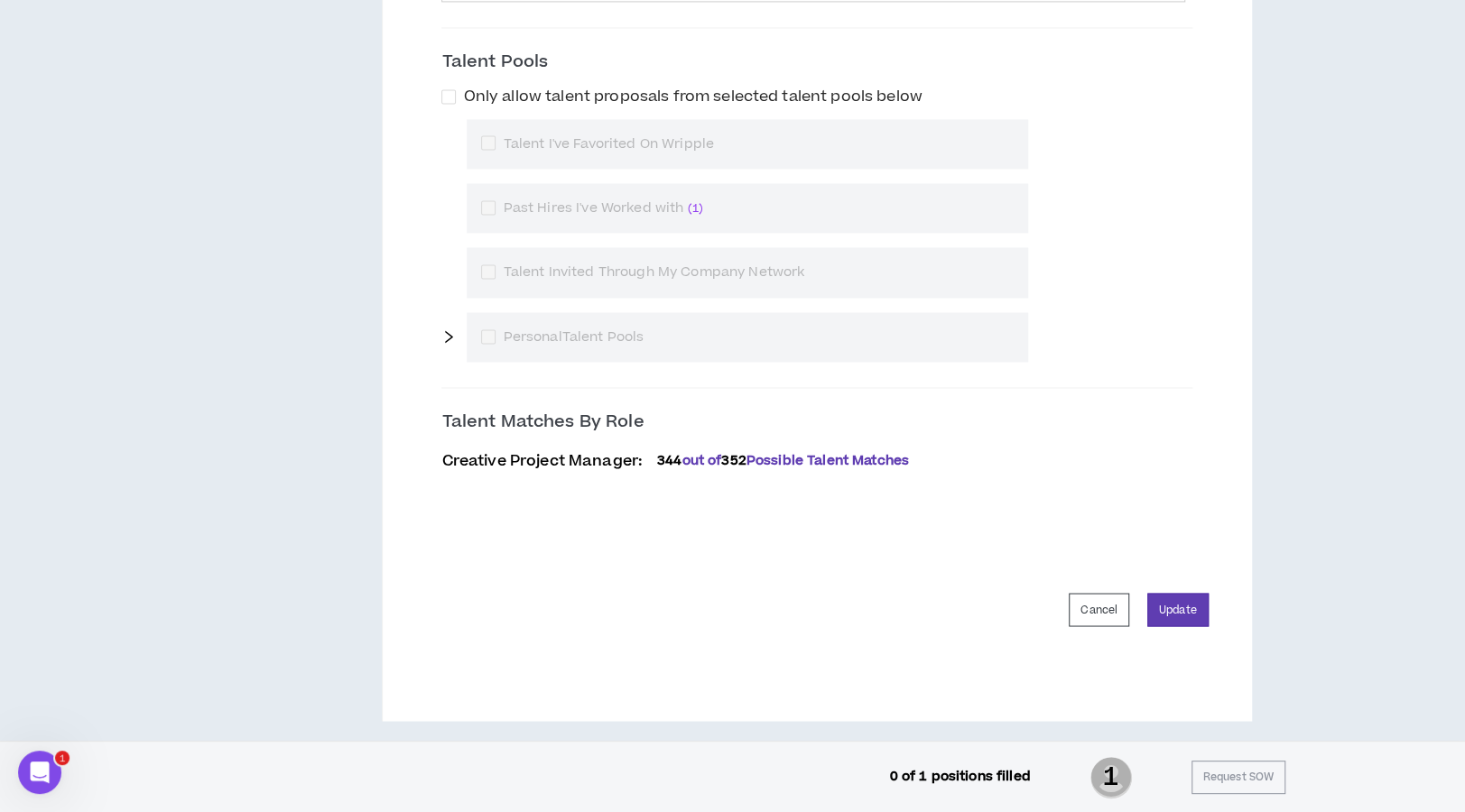 scroll, scrollTop: 1764, scrollLeft: 0, axis: vertical 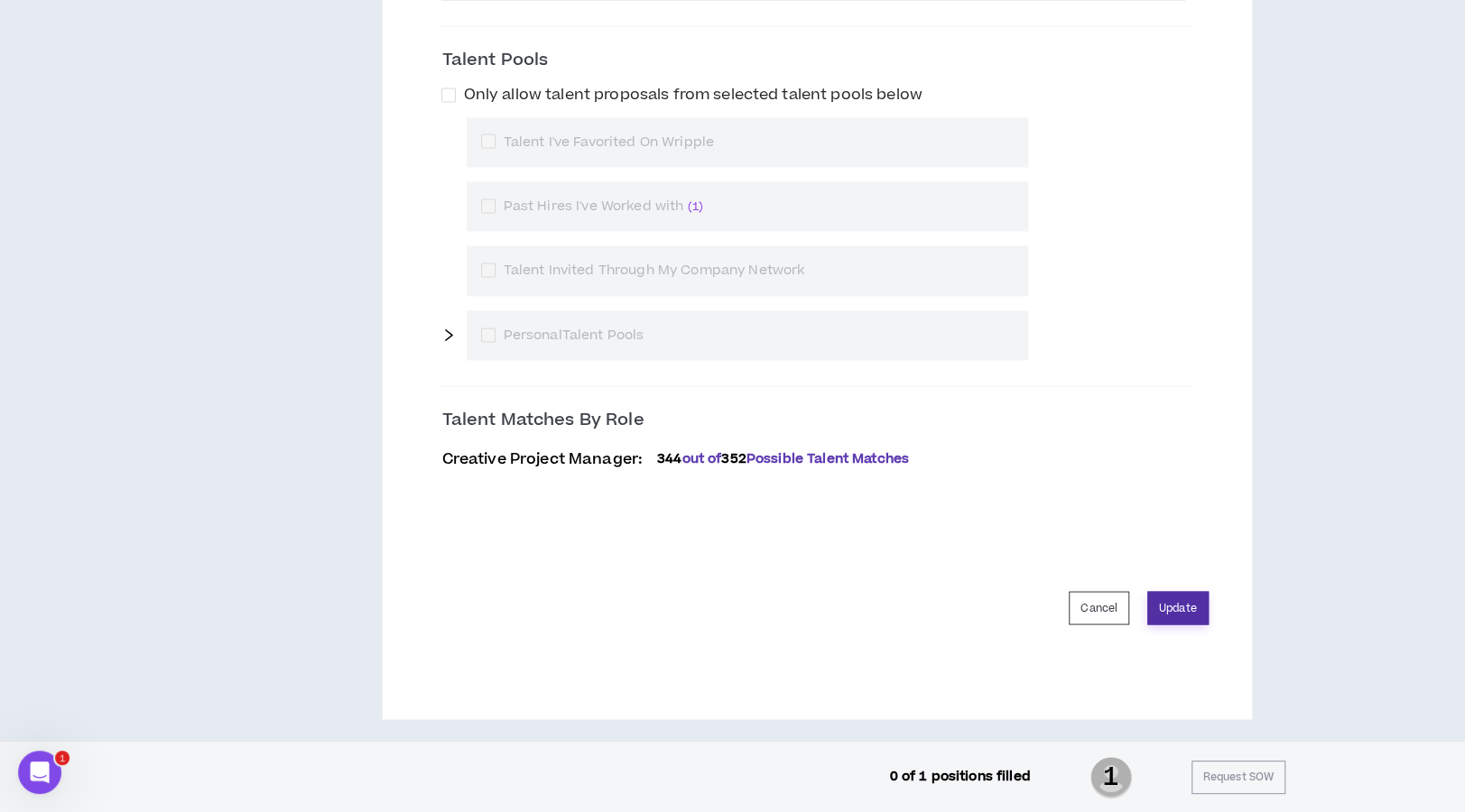 click on "Update" at bounding box center [1178, 607] 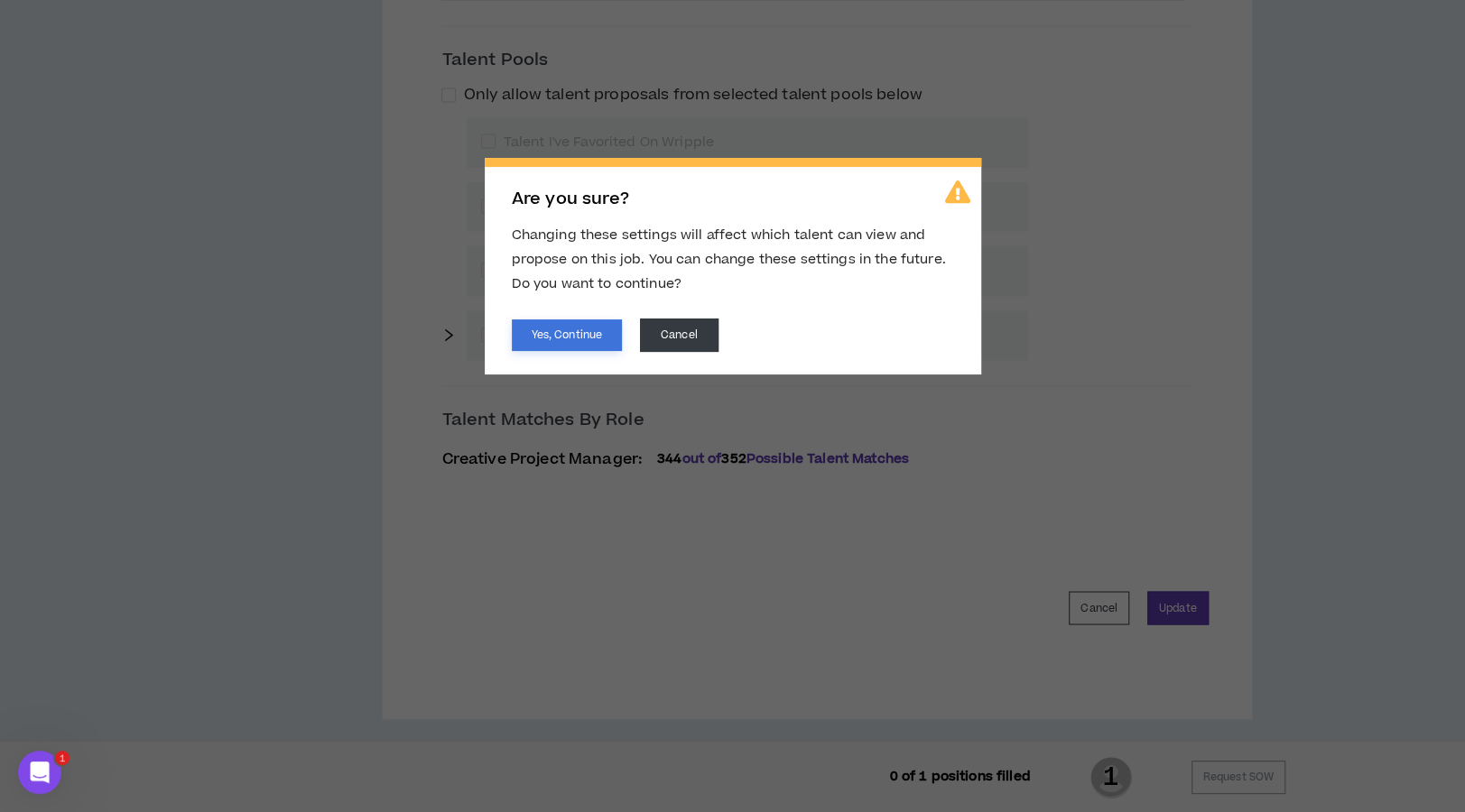 click on "Yes, Continue" at bounding box center (567, 335) 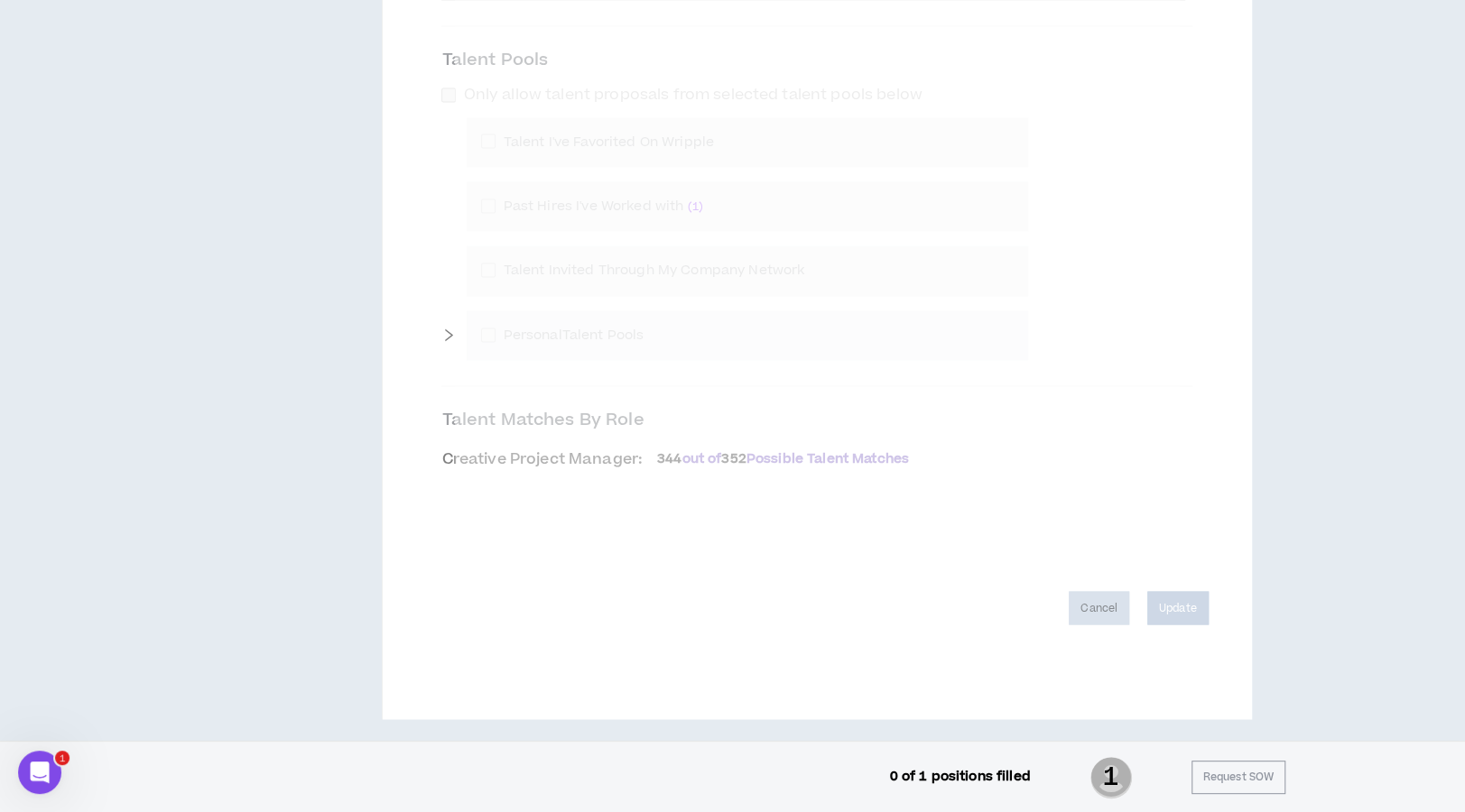 scroll, scrollTop: 738, scrollLeft: 0, axis: vertical 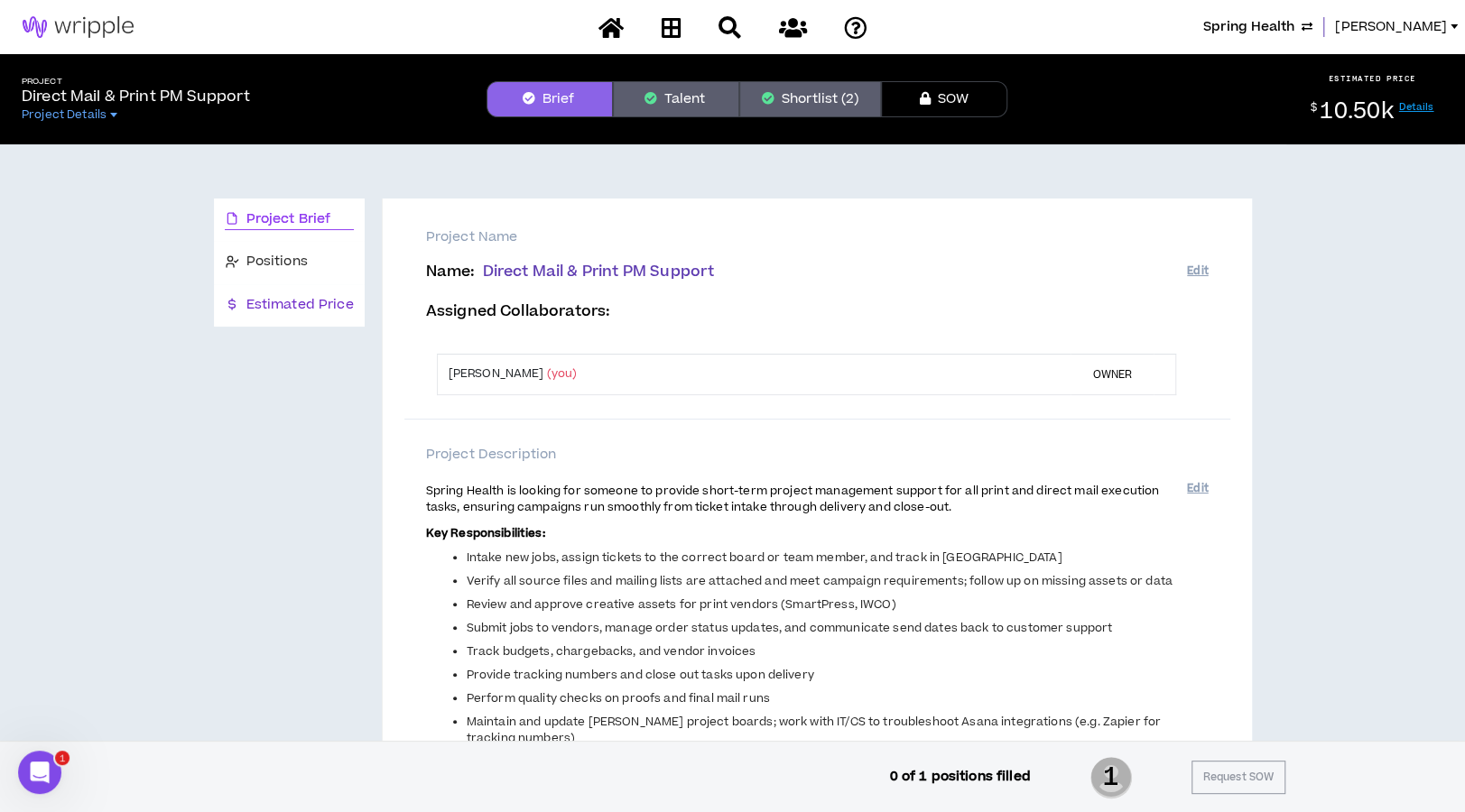 click on "Estimated Price" at bounding box center (300, 305) 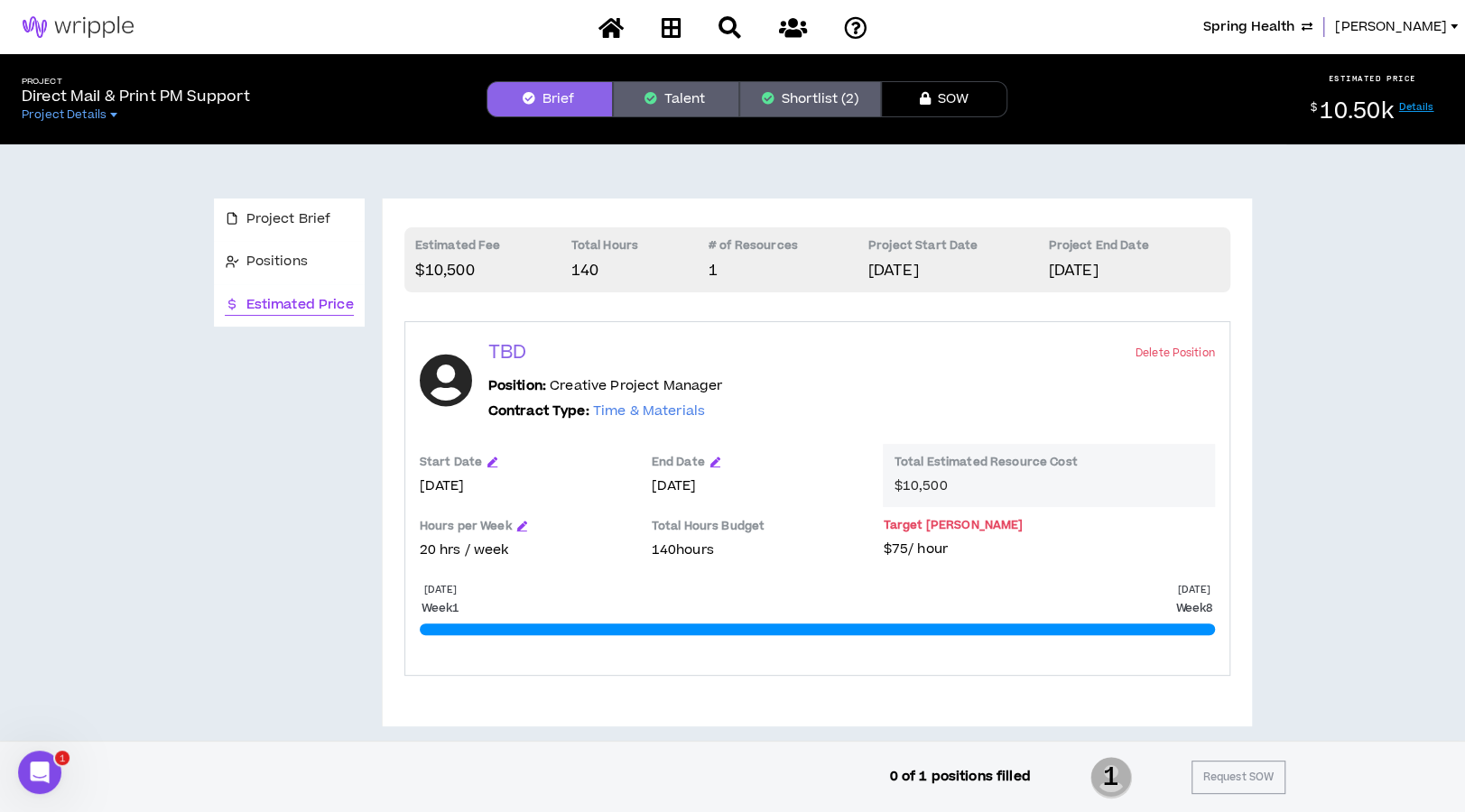 click on "Talent" at bounding box center (676, 99) 